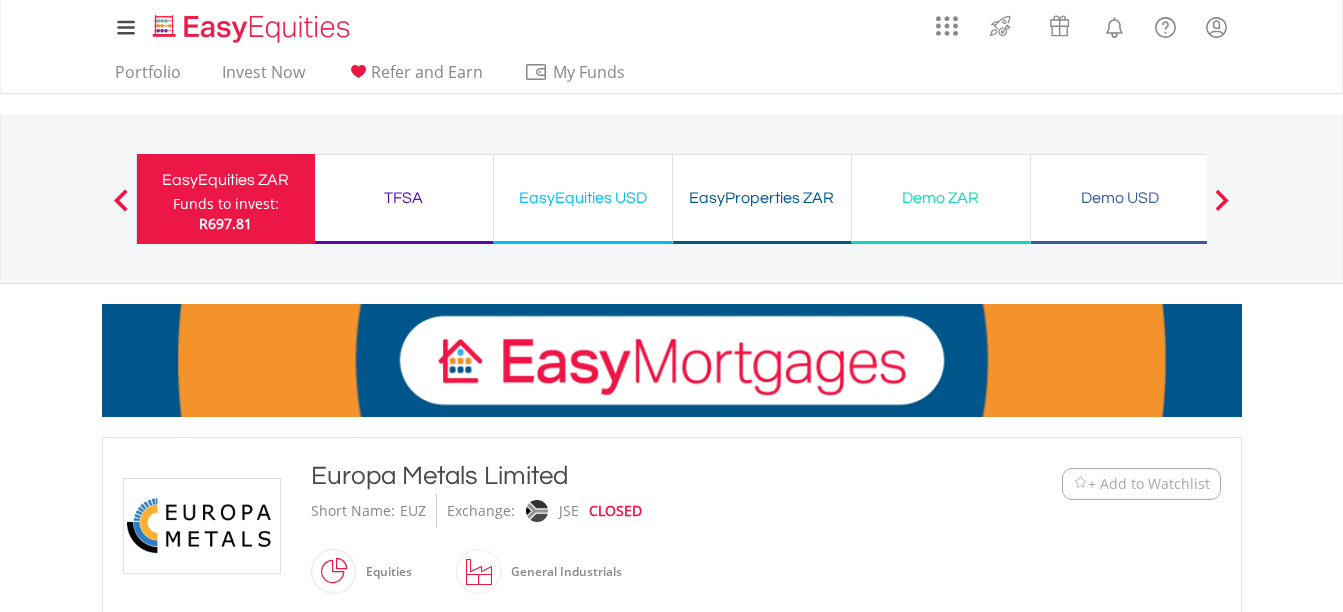 scroll, scrollTop: 694, scrollLeft: 0, axis: vertical 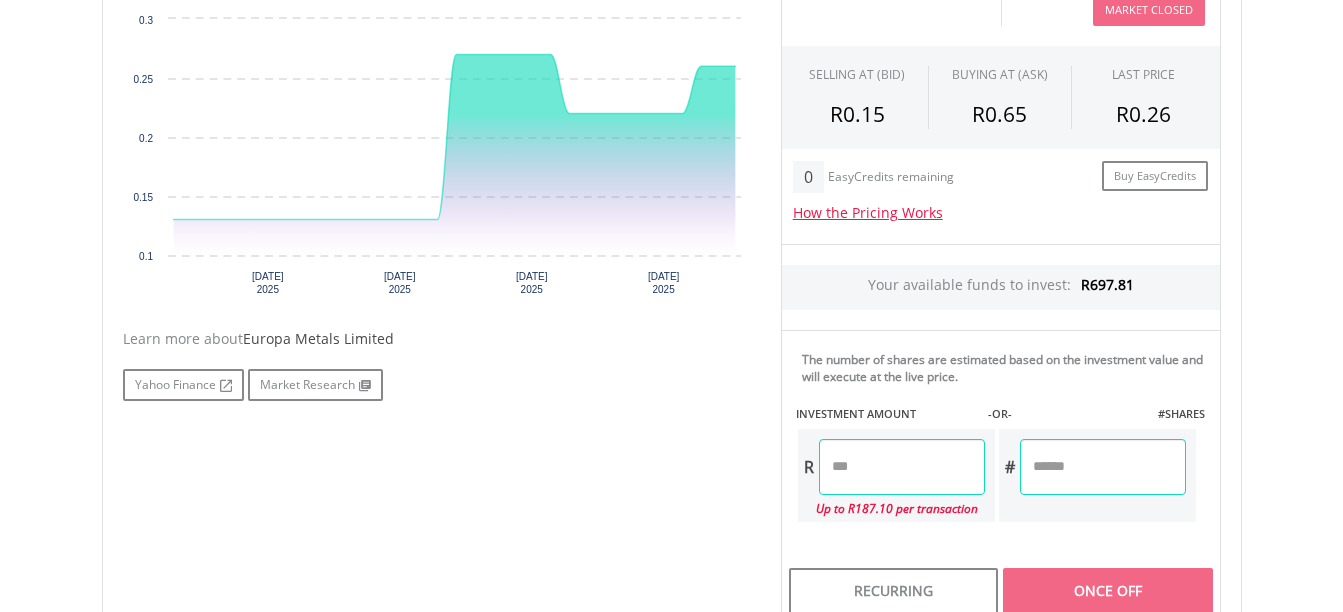 click at bounding box center [902, 467] 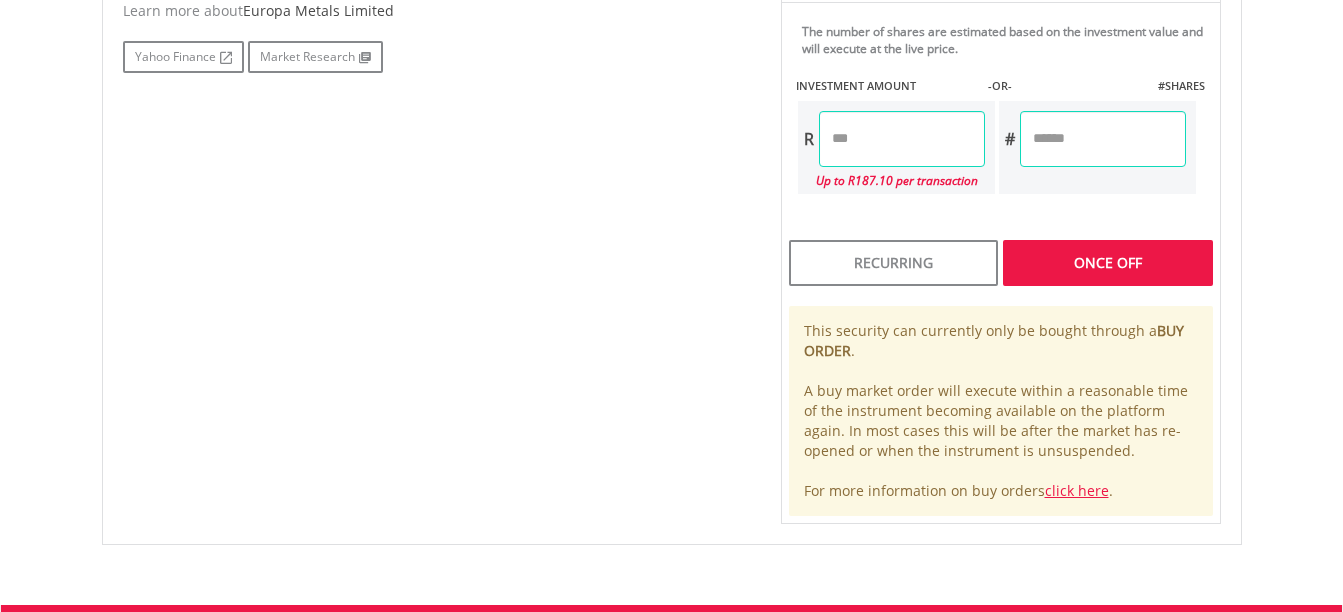 scroll, scrollTop: 1000, scrollLeft: 0, axis: vertical 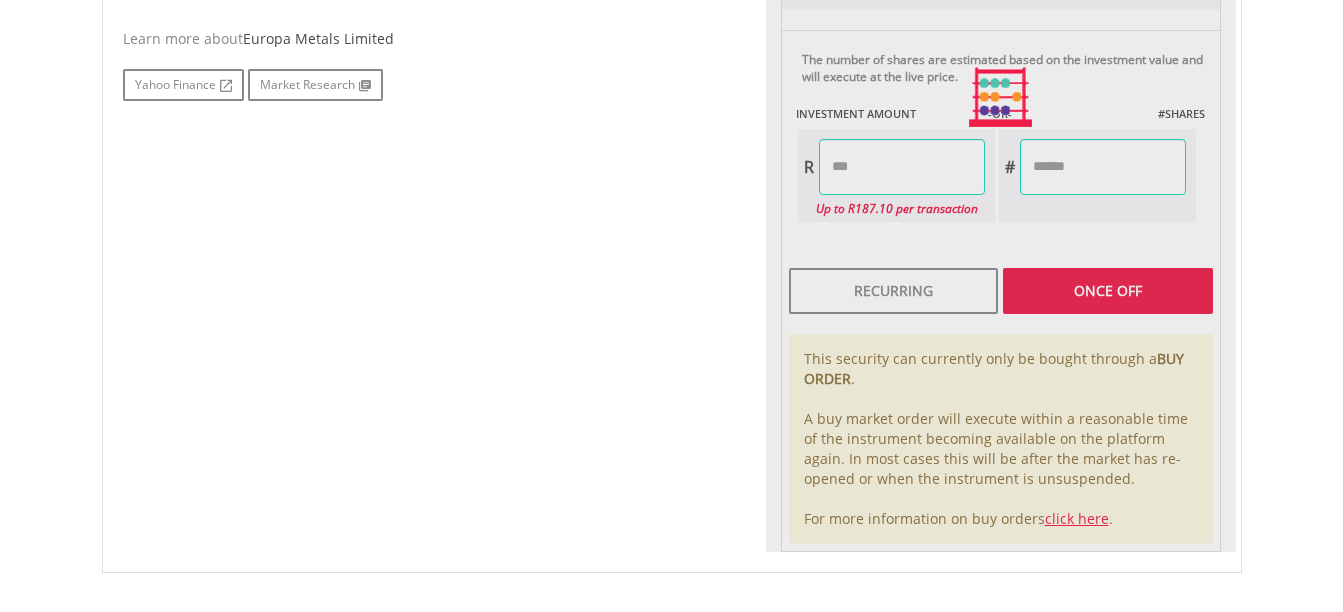type on "******" 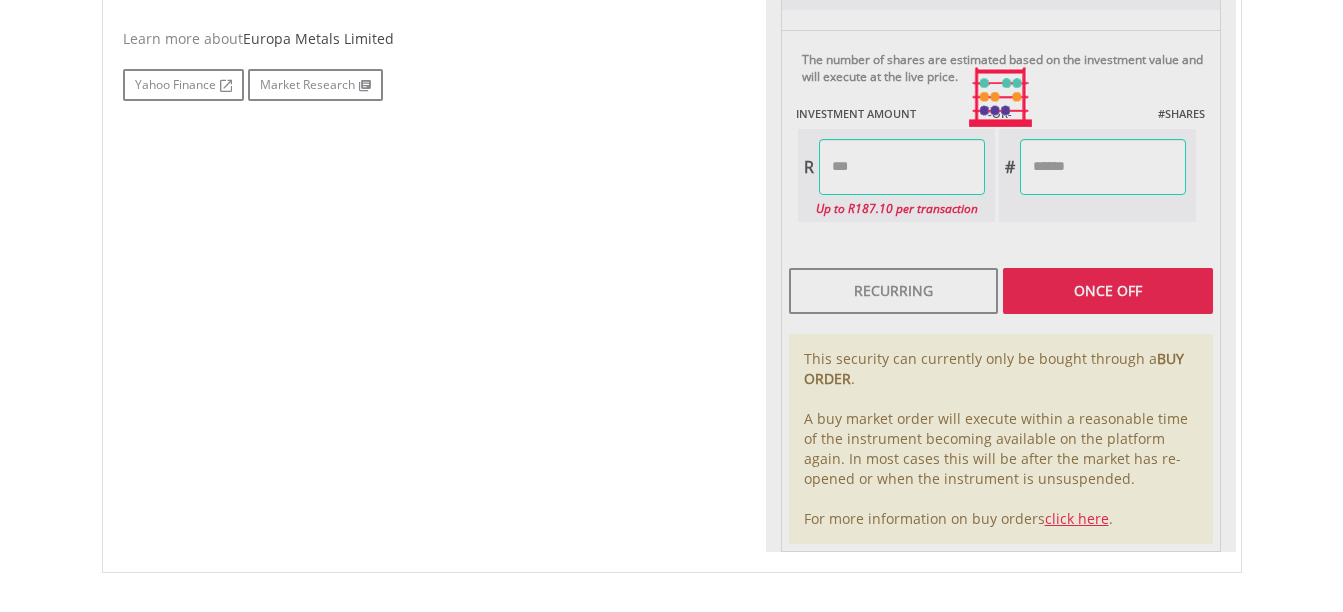 type on "********" 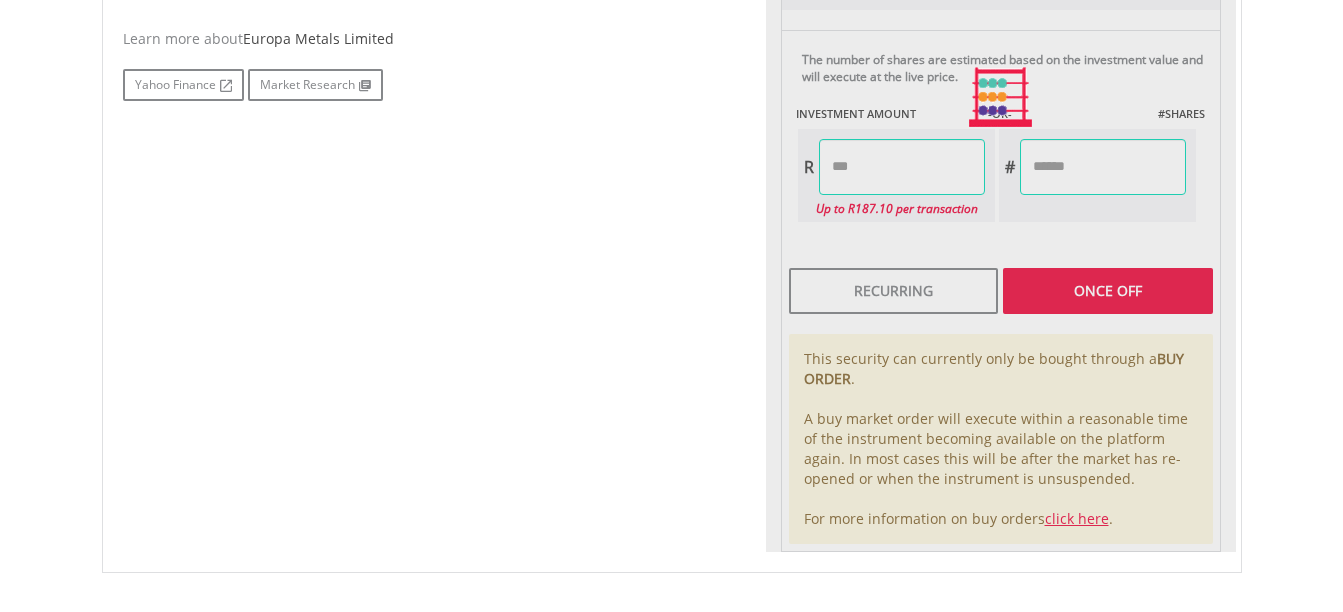 click on "Last Updated Price:
15-min. Delay*
Price Update Cost:
0
Credits
Market Closed
SELLING AT (BID)
BUYING AT                     (ASK)
LAST PRICE
R0.15
R0.65
R0.26
0
EasyCredits remaining
R" at bounding box center [1001, 97] 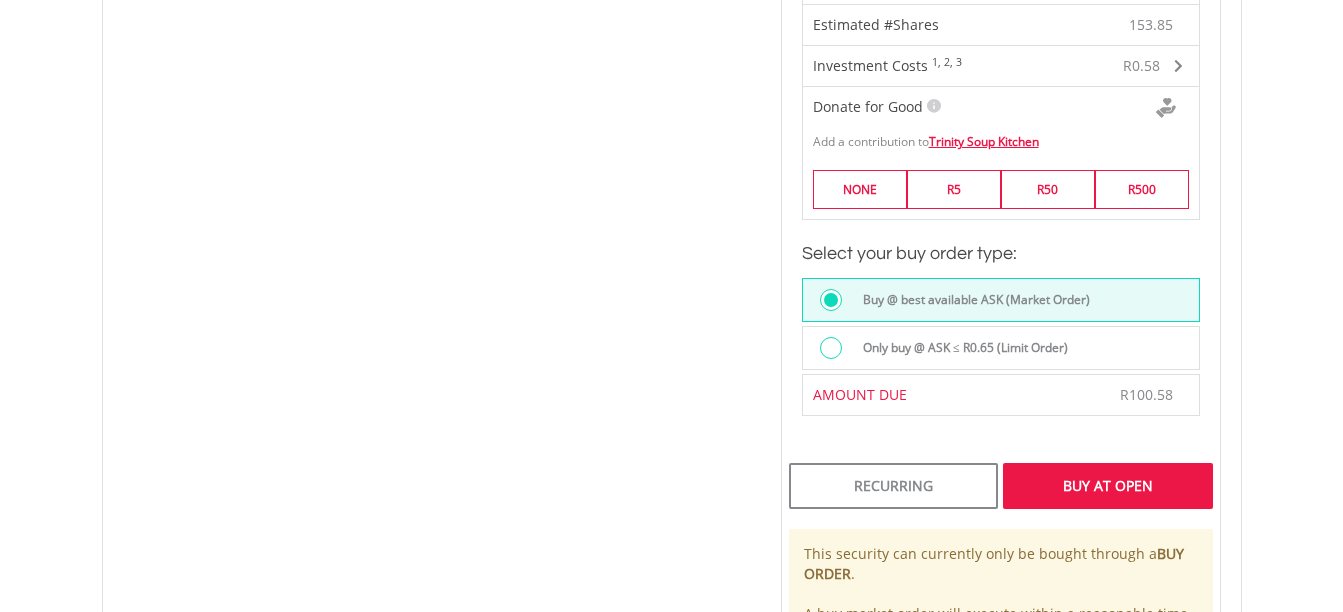 scroll, scrollTop: 1300, scrollLeft: 0, axis: vertical 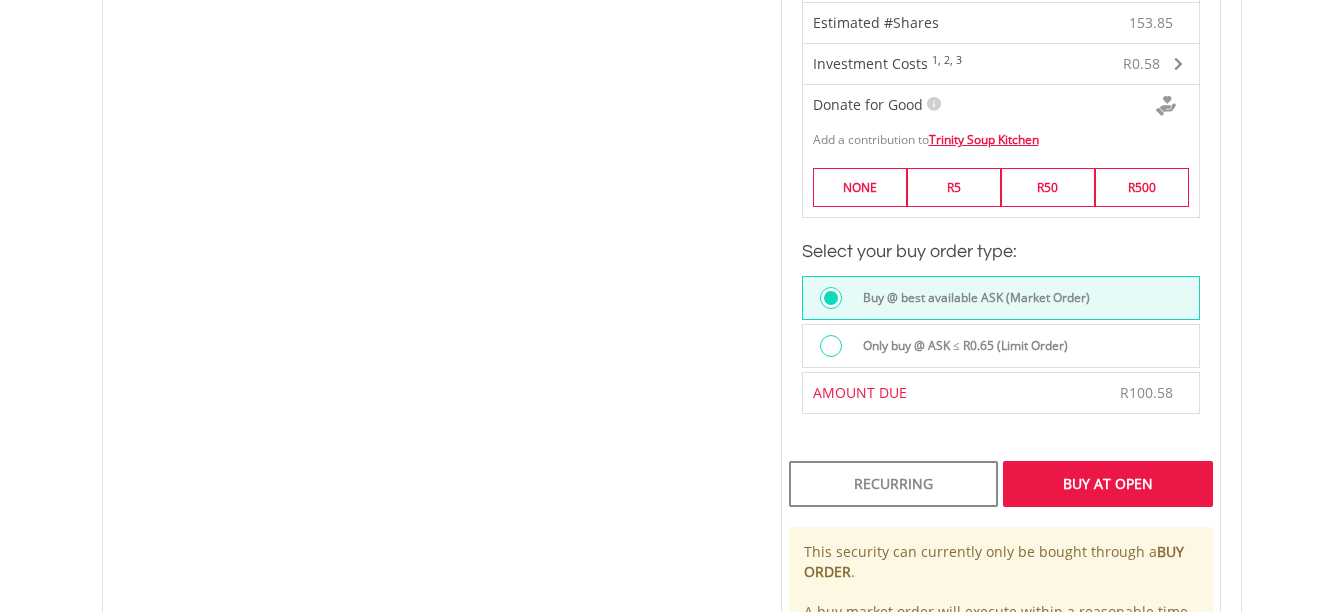 click on "Buy At Open" at bounding box center (1107, 484) 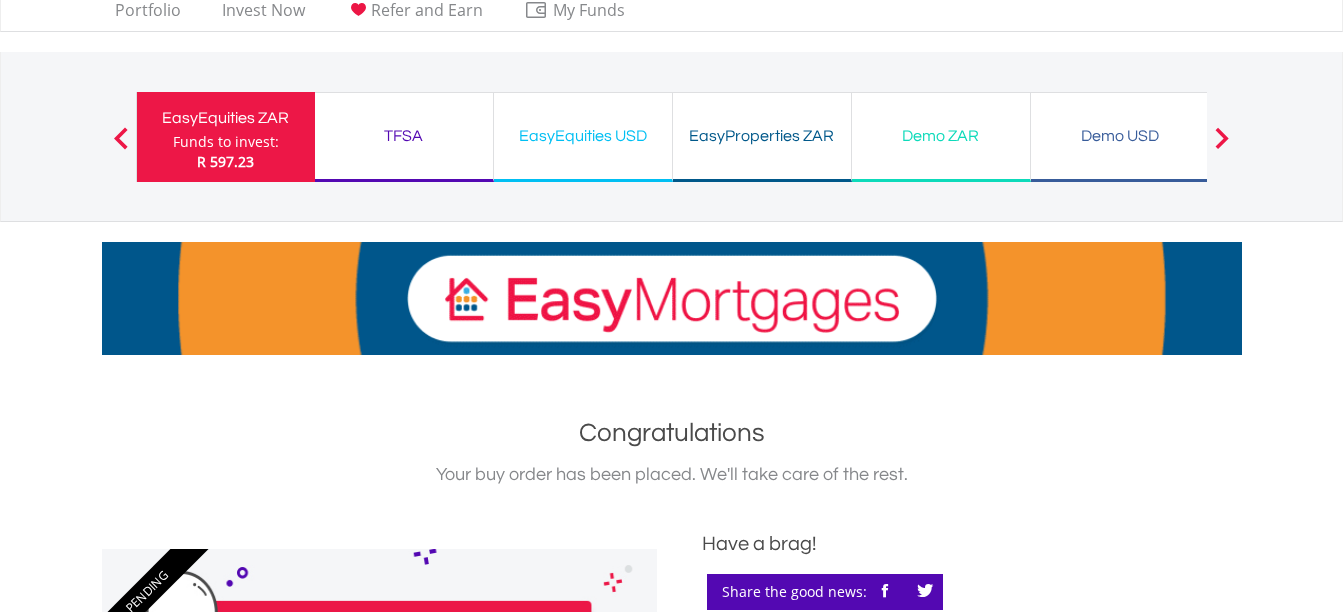 scroll, scrollTop: 0, scrollLeft: 0, axis: both 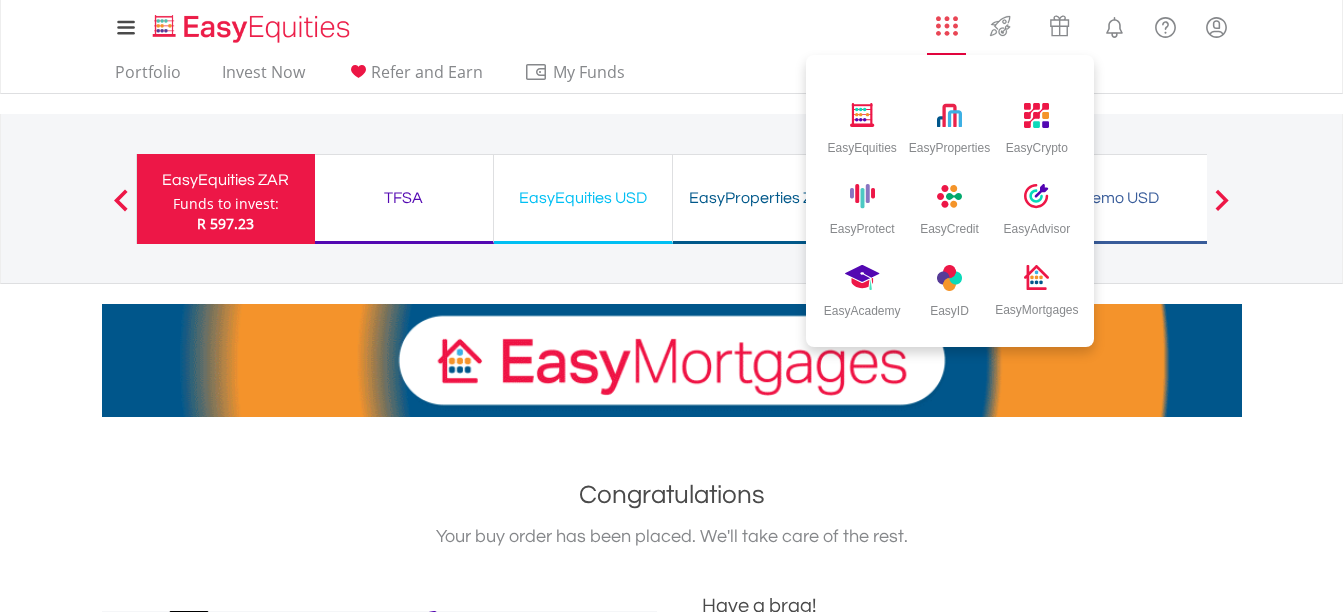 click on "EasyEquities
EasyProperties
EasyCrypto
EasyProtect
EasyCredit
EasyAdvisor
EasyAcademy
EasyID
EasyMortgages" at bounding box center (947, 30) 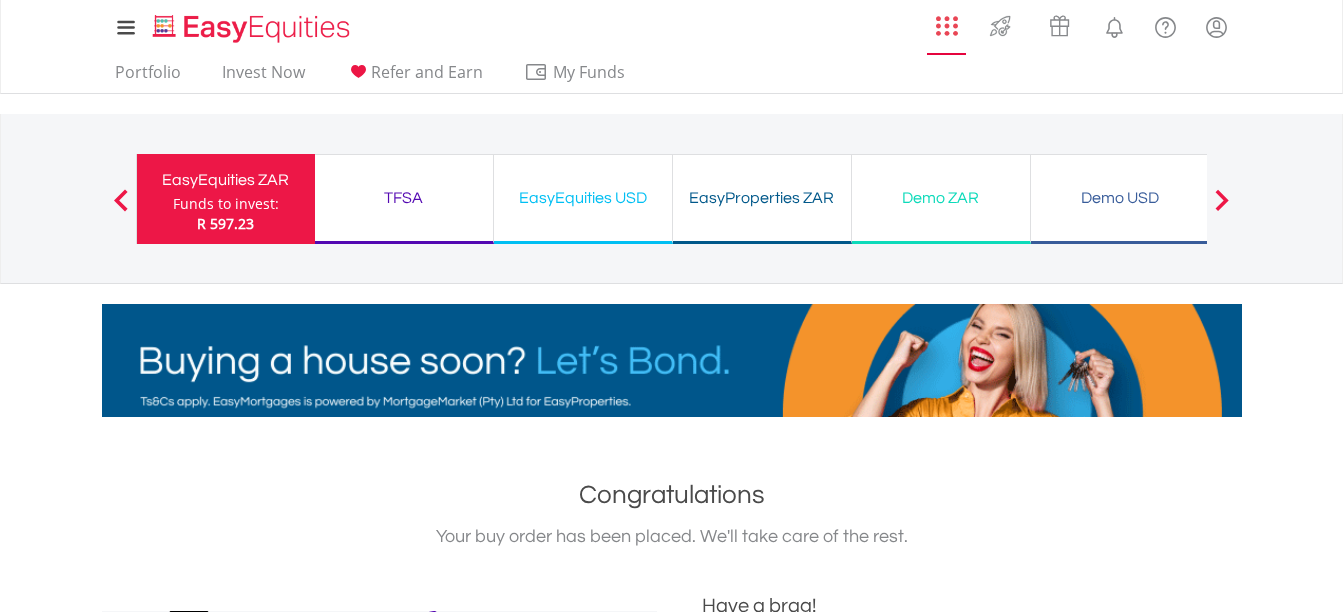 click at bounding box center [947, 26] 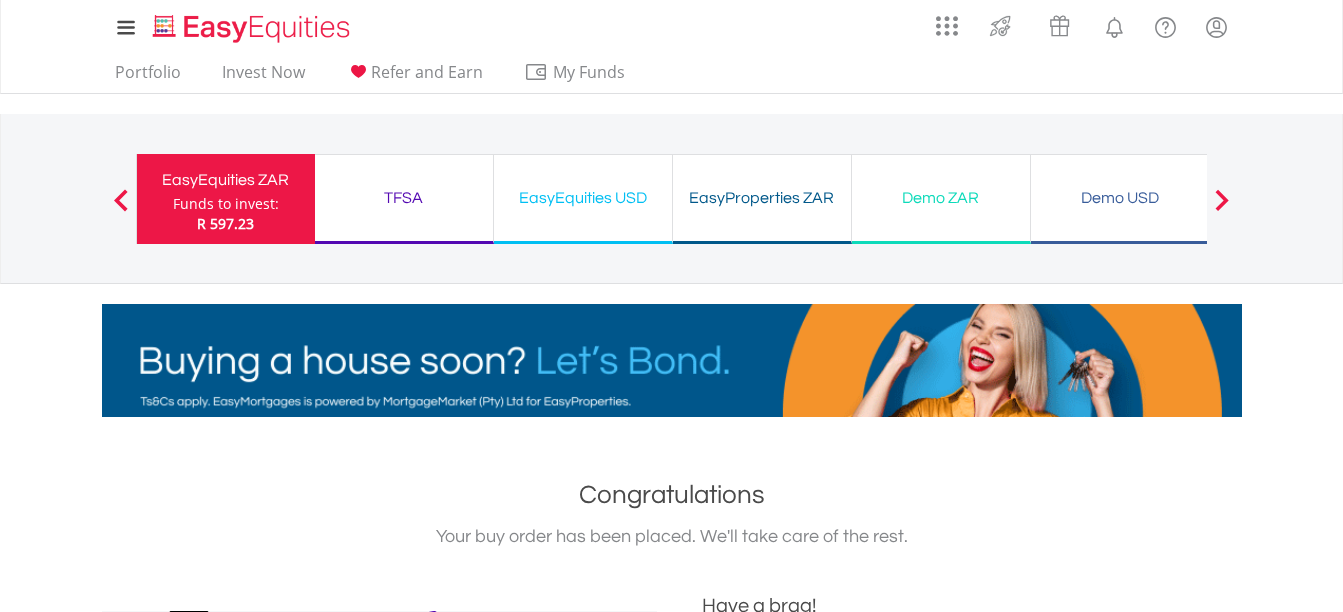 click on "Demo ZAR" at bounding box center [941, 198] 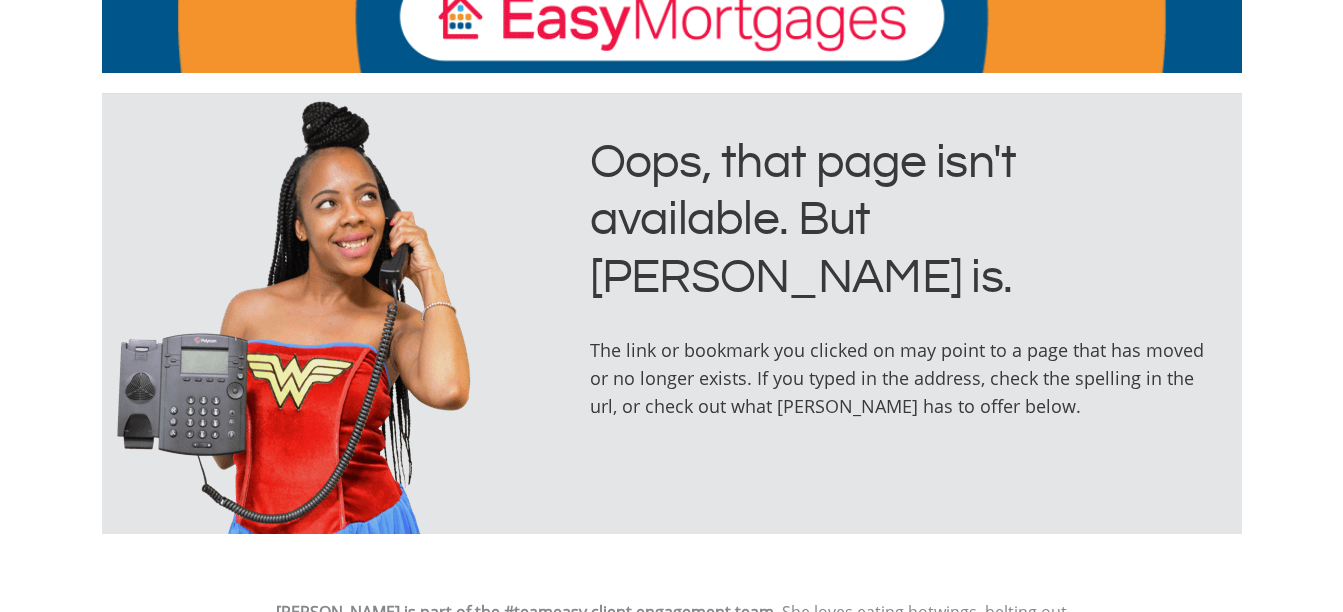 scroll, scrollTop: 200, scrollLeft: 0, axis: vertical 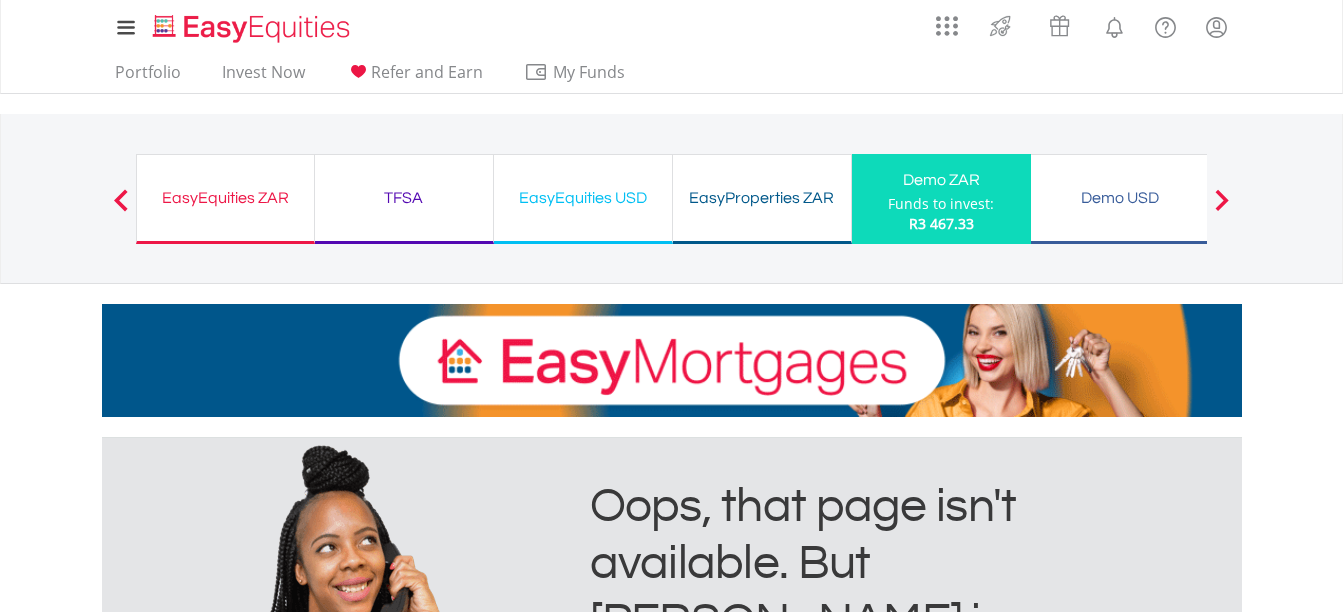 click on "Previous
EasyEquities ZAR
Funds to invest:
R3 467.33
TFSA
Funds to invest:
R3 467.33
EasyEquities USD
Funds to invest:
R3 467.33" at bounding box center (672, 198) 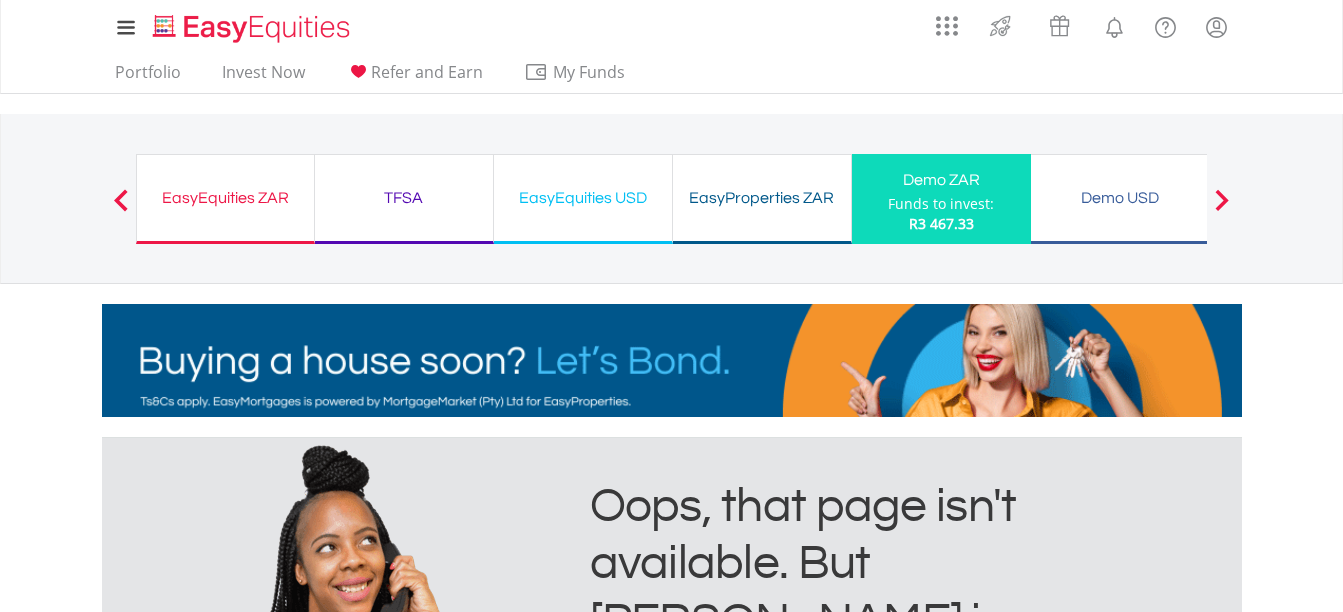 click on "Demo ZAR" at bounding box center [941, 180] 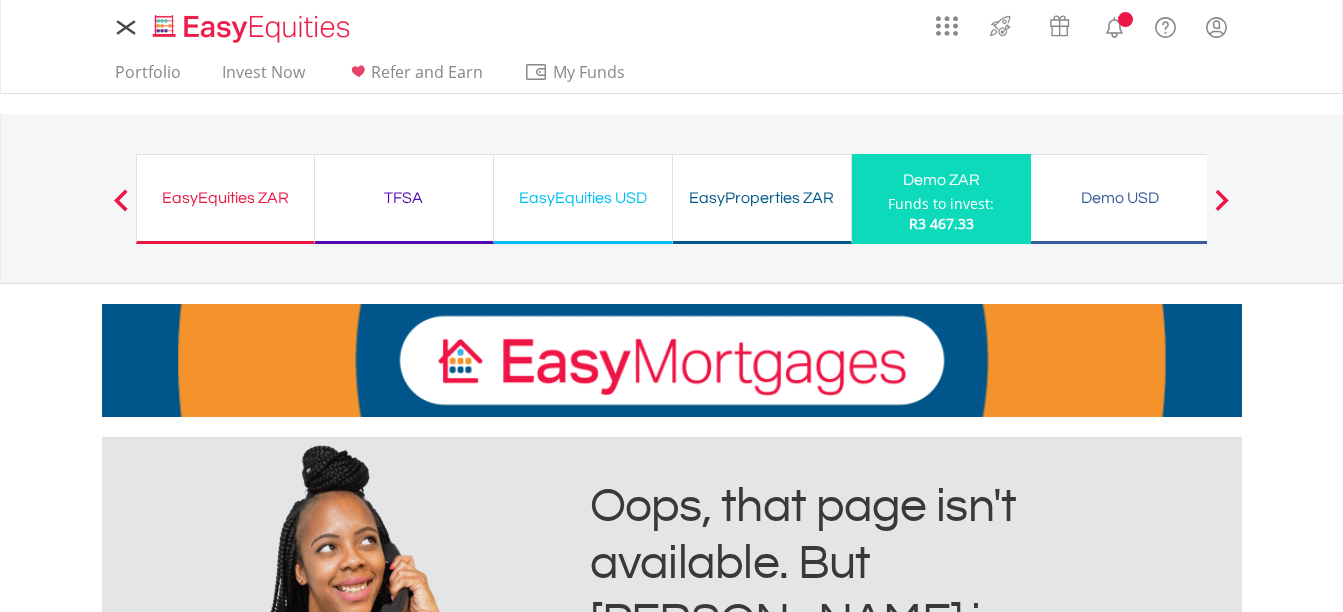scroll, scrollTop: 0, scrollLeft: 0, axis: both 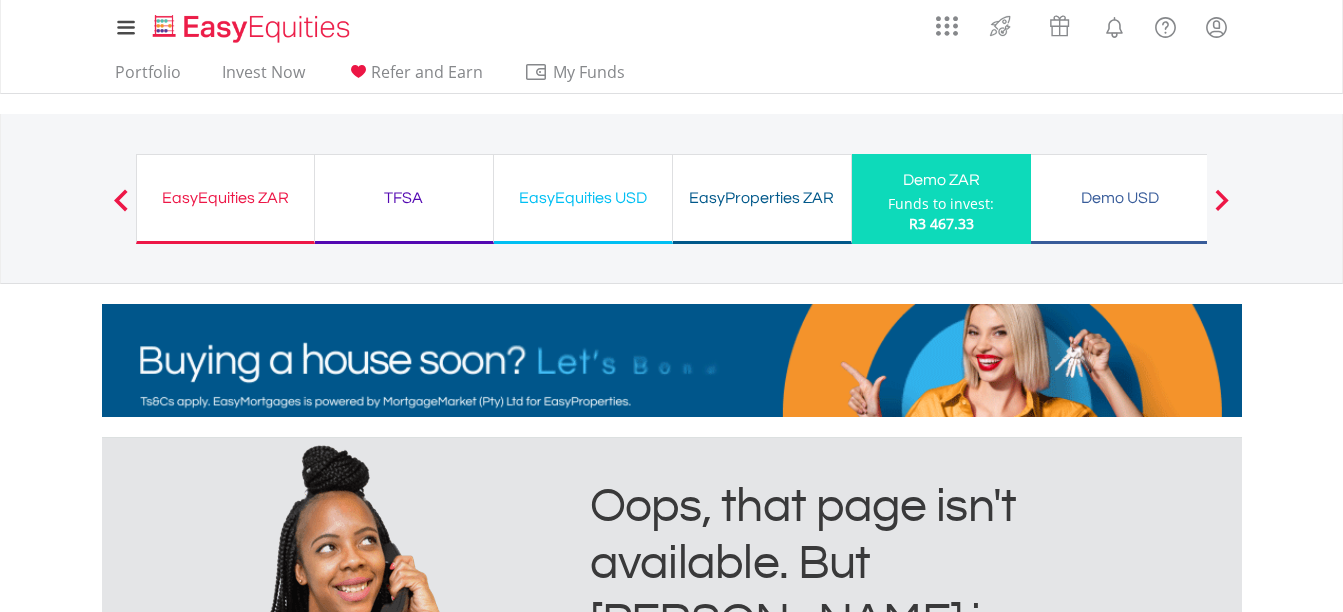 click on "Demo USD" at bounding box center [1120, 198] 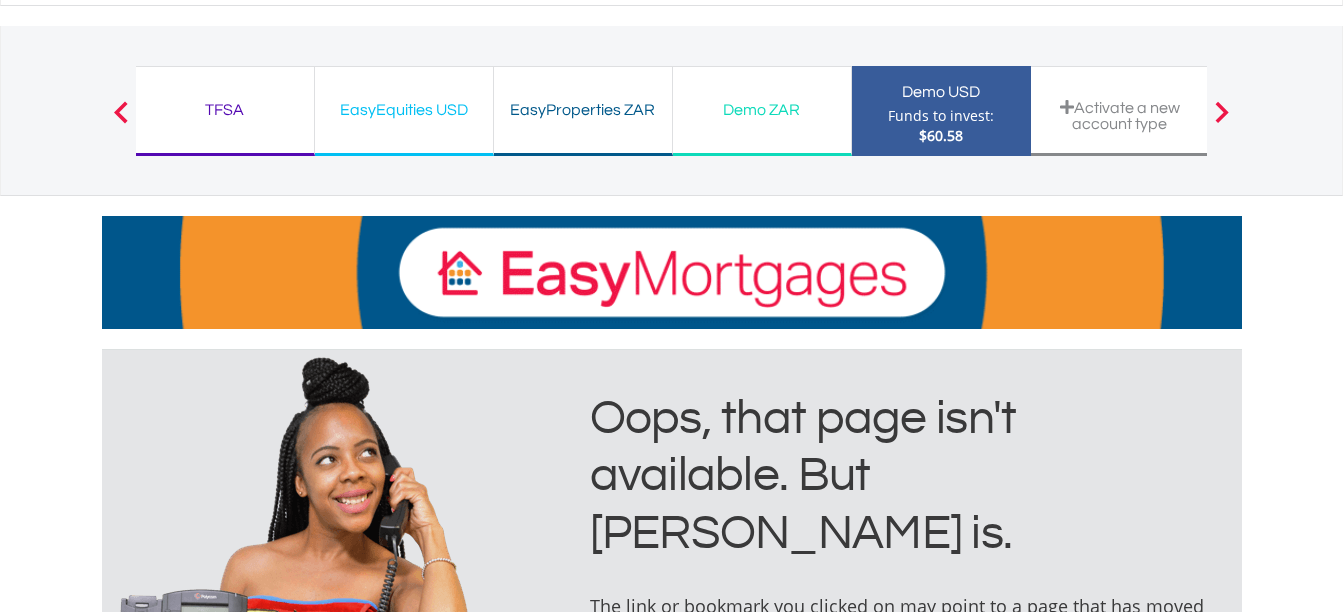 scroll, scrollTop: 0, scrollLeft: 0, axis: both 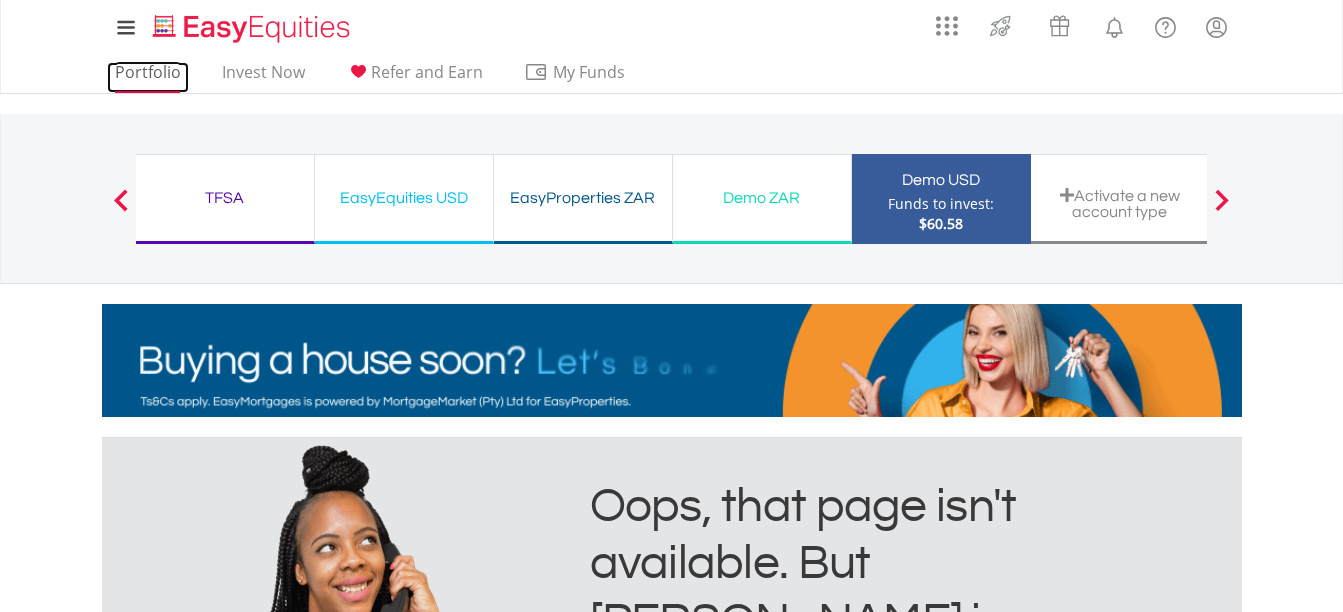 click on "Portfolio" at bounding box center [148, 77] 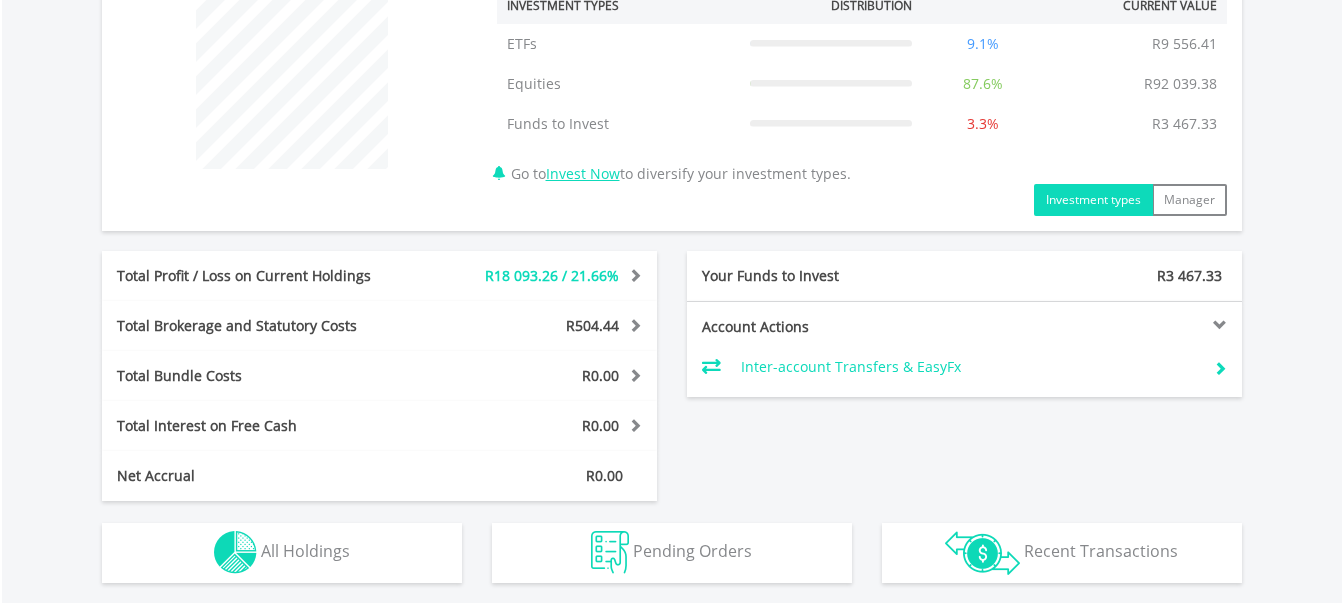 scroll, scrollTop: 1120, scrollLeft: 0, axis: vertical 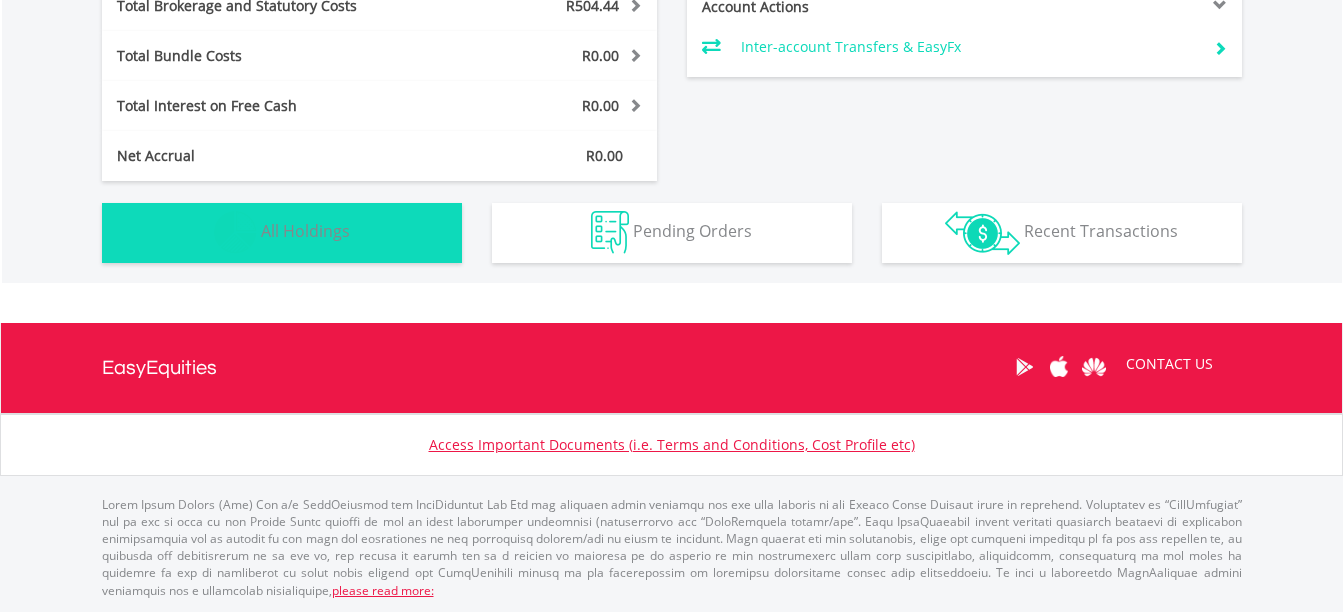 click on "Holdings
All Holdings" at bounding box center (282, 233) 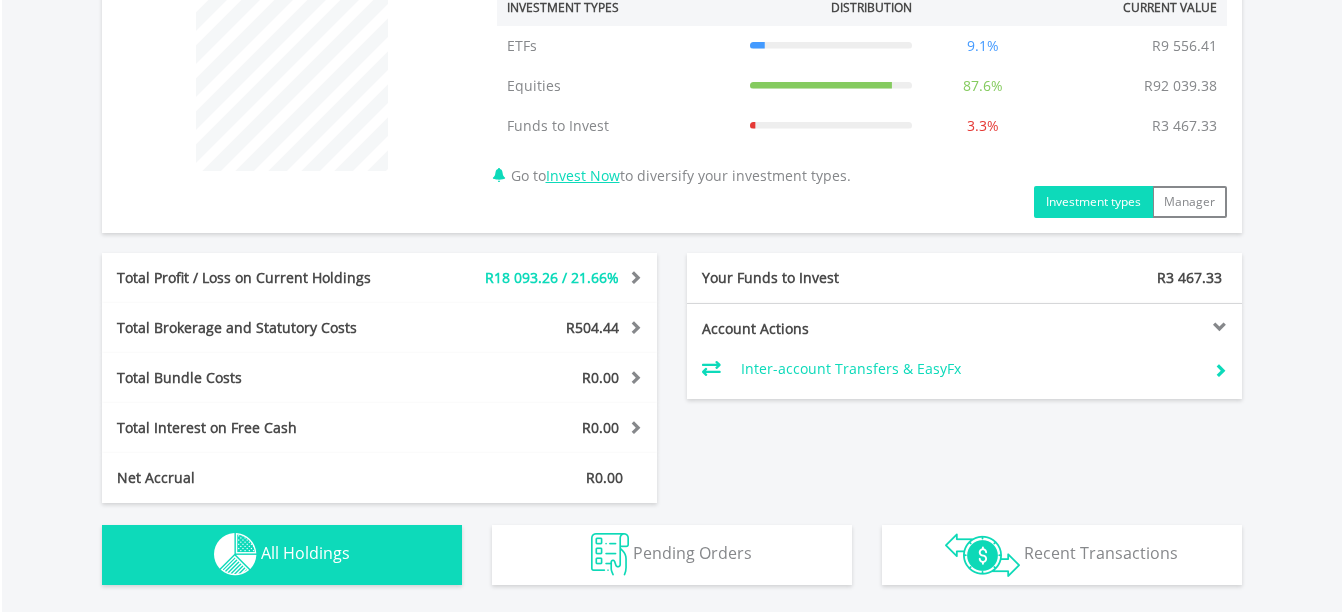 scroll, scrollTop: 498, scrollLeft: 0, axis: vertical 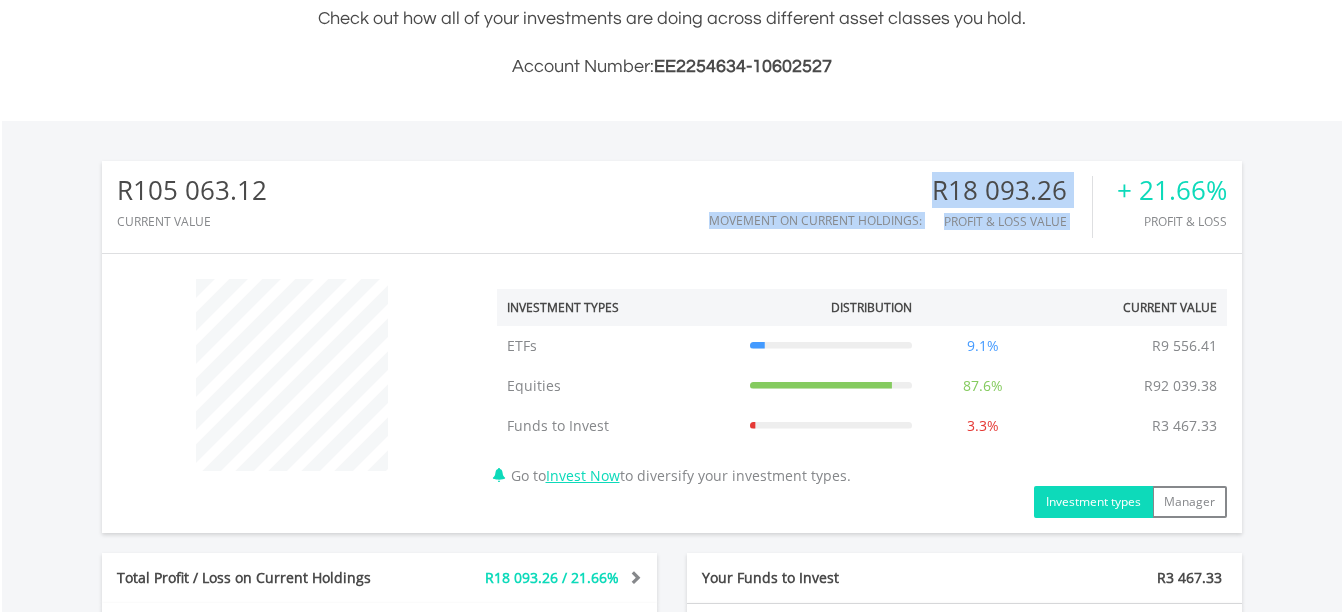 drag, startPoint x: 1123, startPoint y: 178, endPoint x: 1278, endPoint y: 191, distance: 155.5442 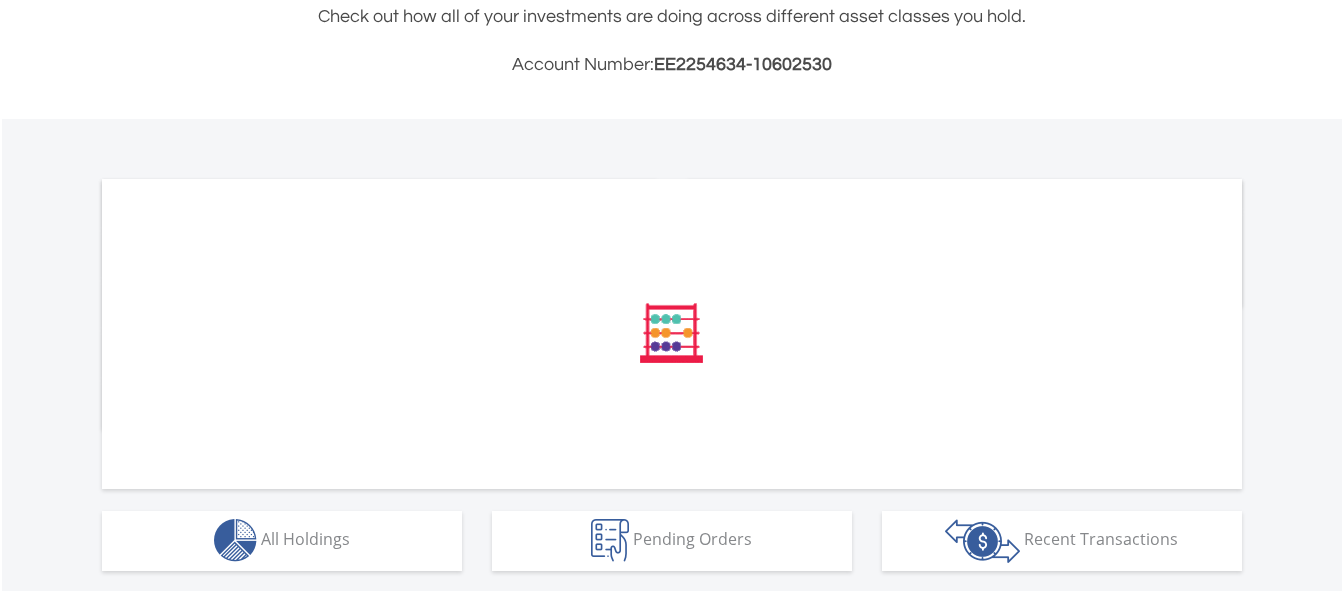 scroll, scrollTop: 500, scrollLeft: 0, axis: vertical 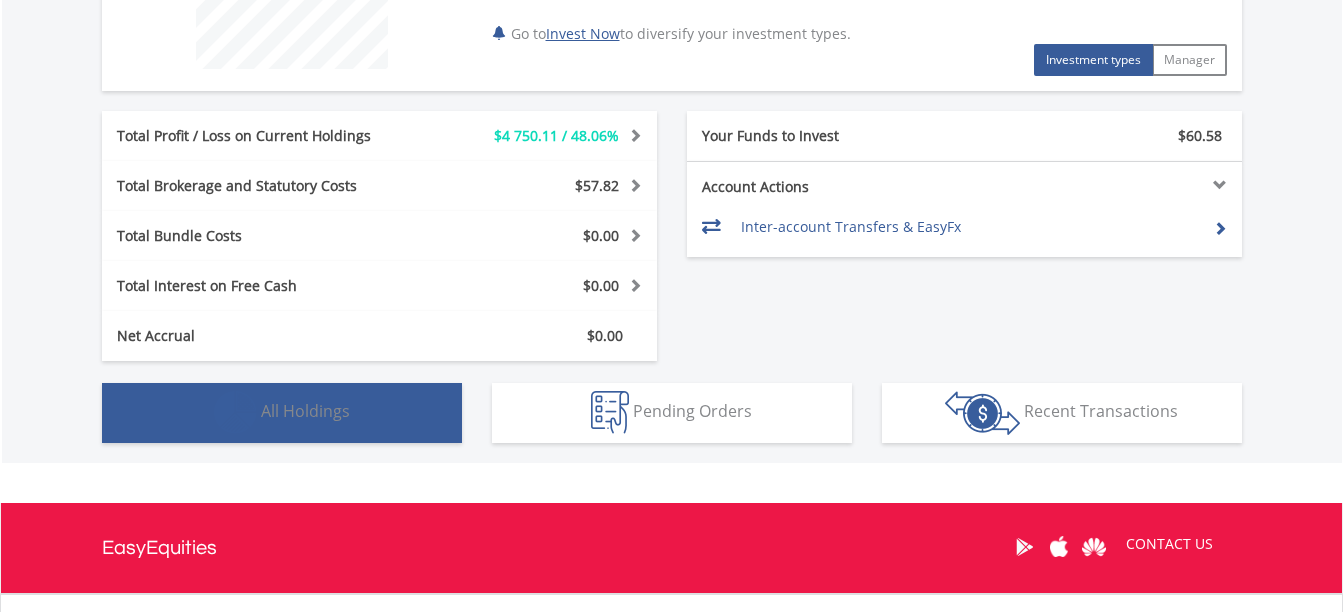 click on "Holdings
All Holdings" at bounding box center [282, 413] 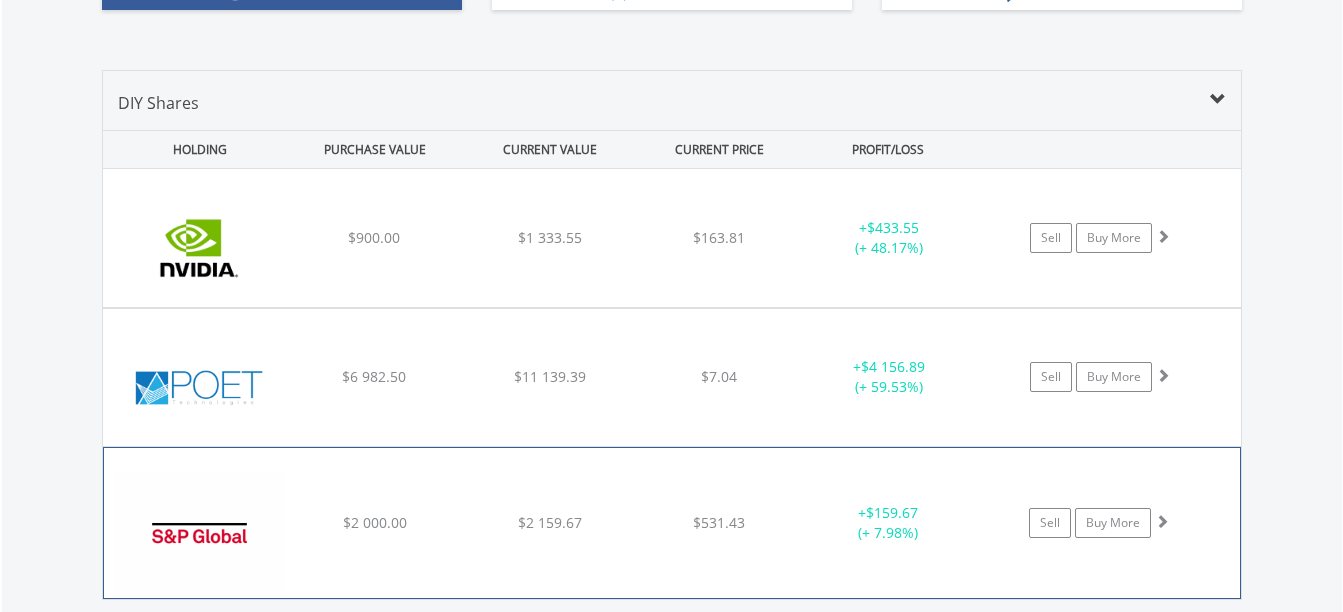 scroll, scrollTop: 1303, scrollLeft: 0, axis: vertical 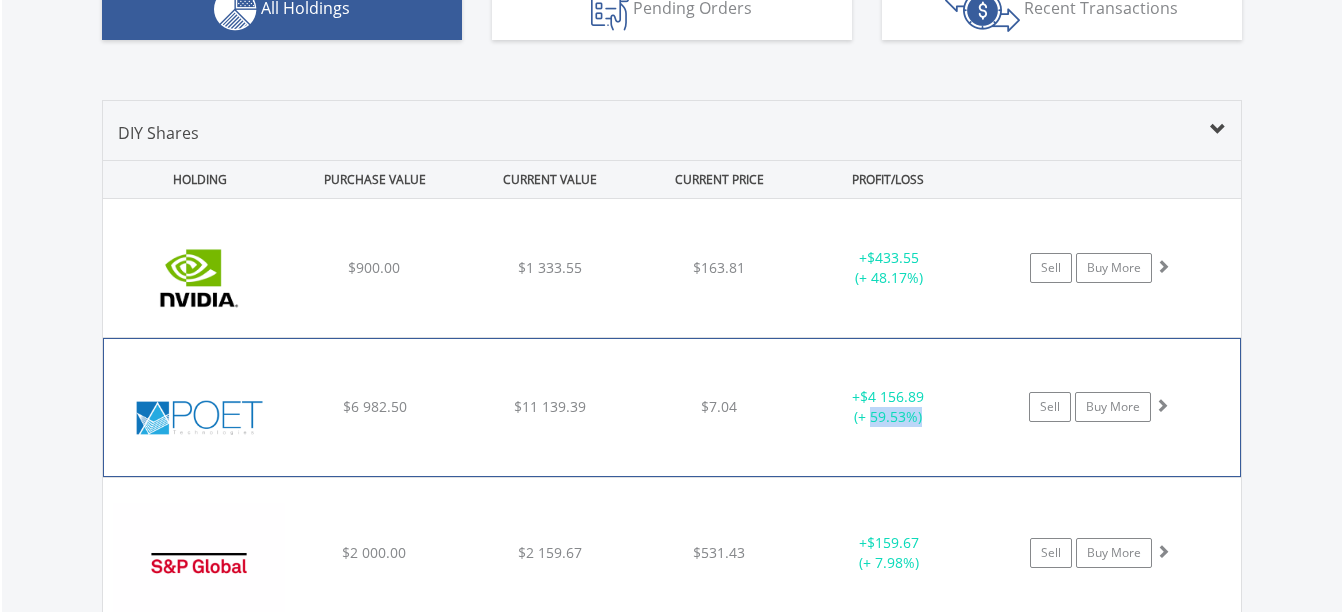 drag, startPoint x: 869, startPoint y: 412, endPoint x: 943, endPoint y: 414, distance: 74.02702 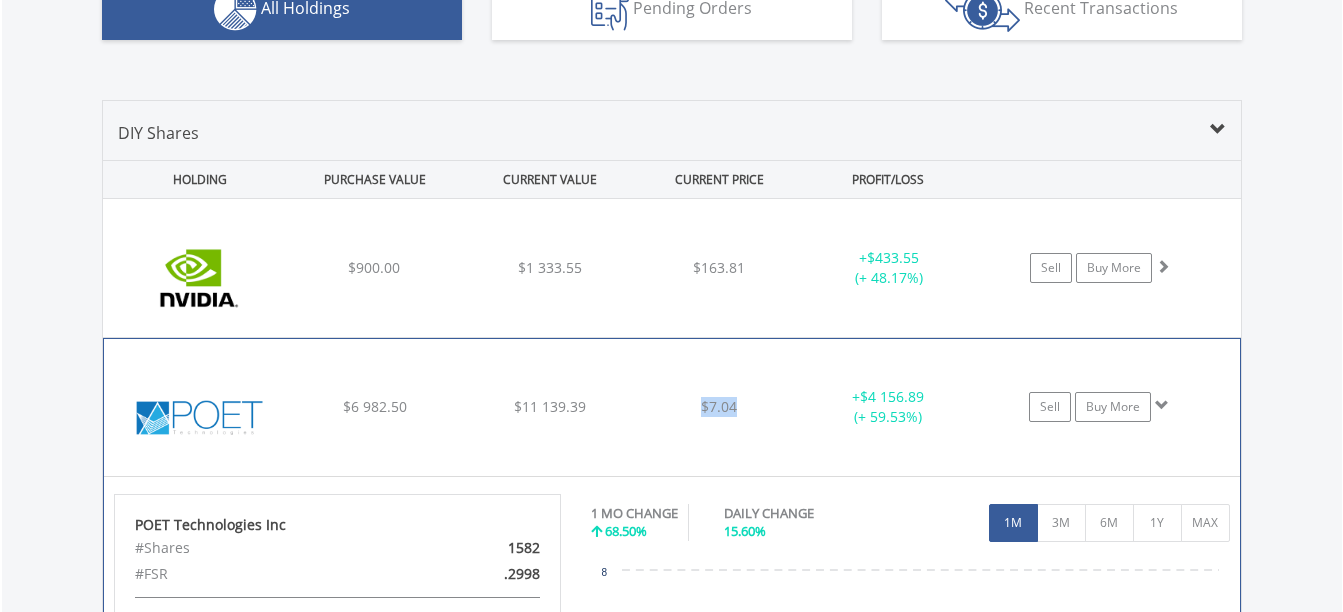 drag, startPoint x: 691, startPoint y: 403, endPoint x: 775, endPoint y: 409, distance: 84.21401 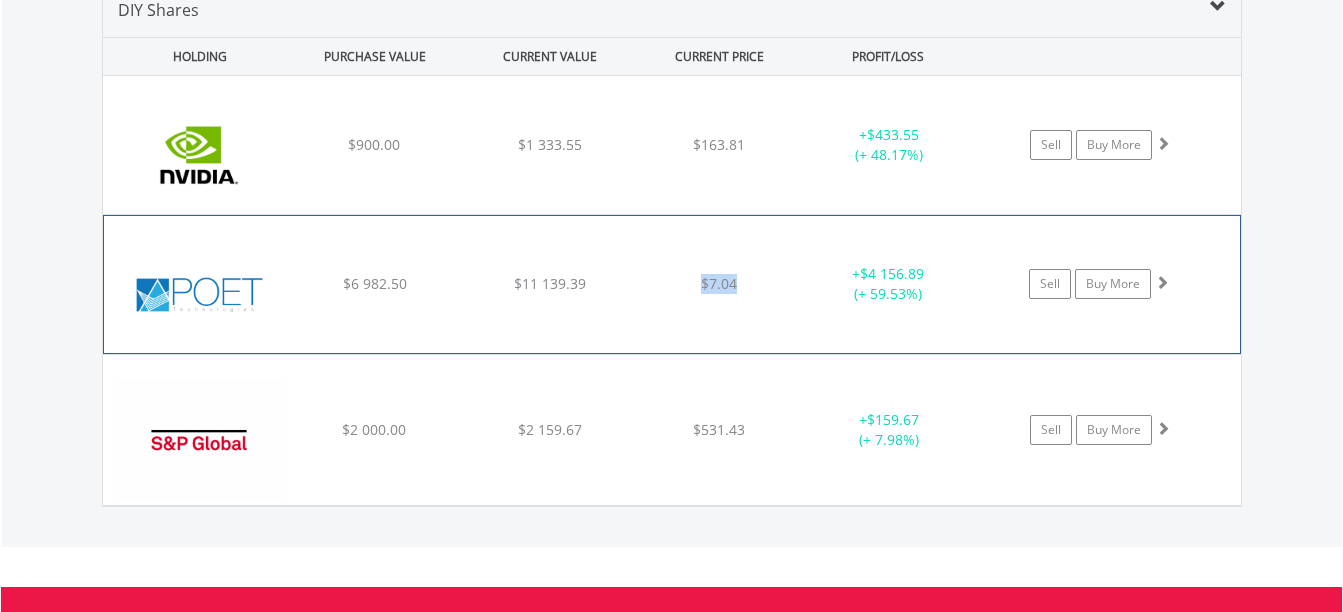 scroll, scrollTop: 1403, scrollLeft: 0, axis: vertical 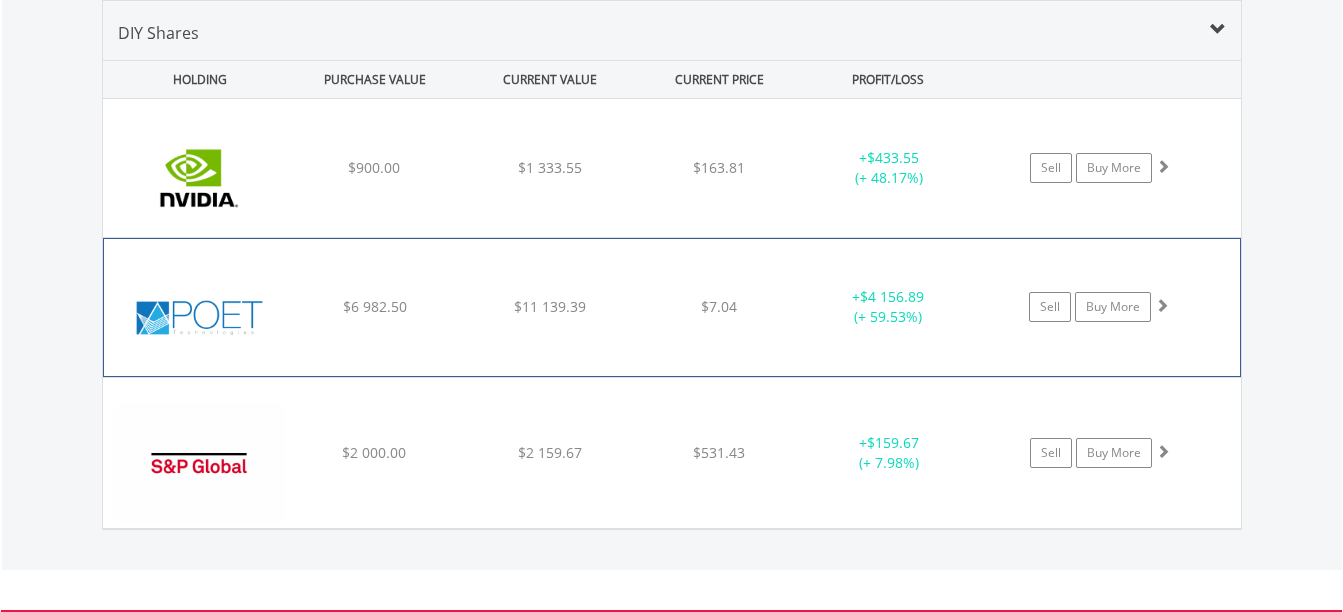 click on "﻿
POET Technologies Inc
$6 982.50
$11 139.39
$7.04
+  $4 156.89 (+ 59.53%)
Sell
Buy More" at bounding box center [672, 168] 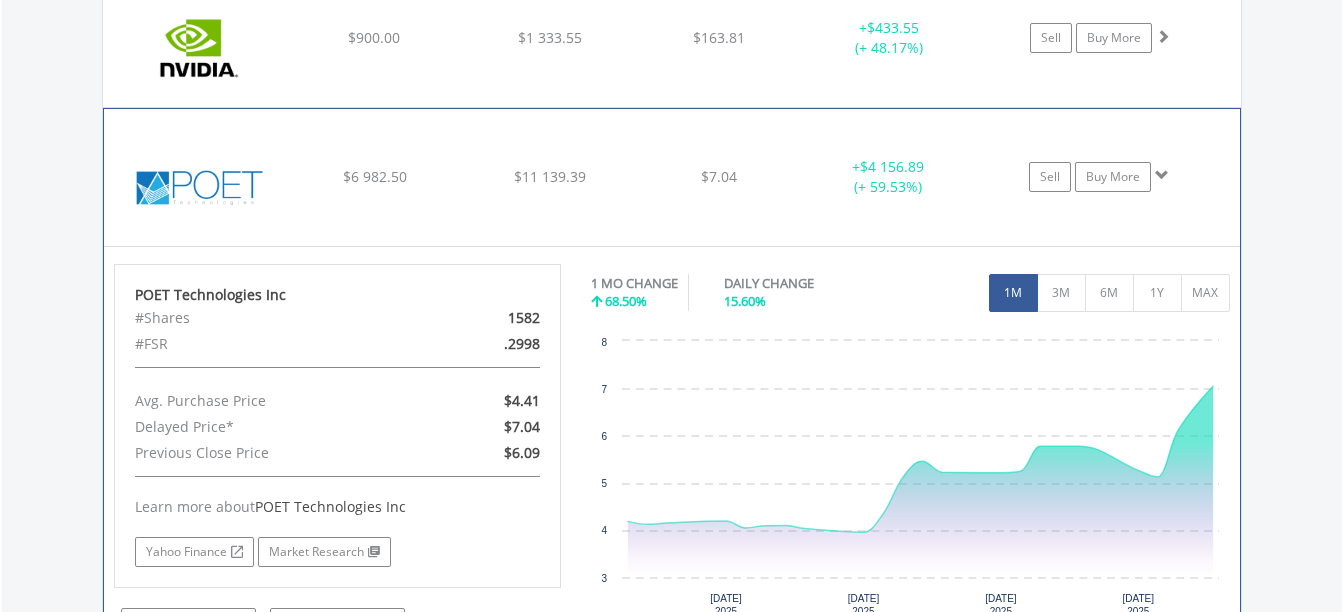 scroll, scrollTop: 1703, scrollLeft: 0, axis: vertical 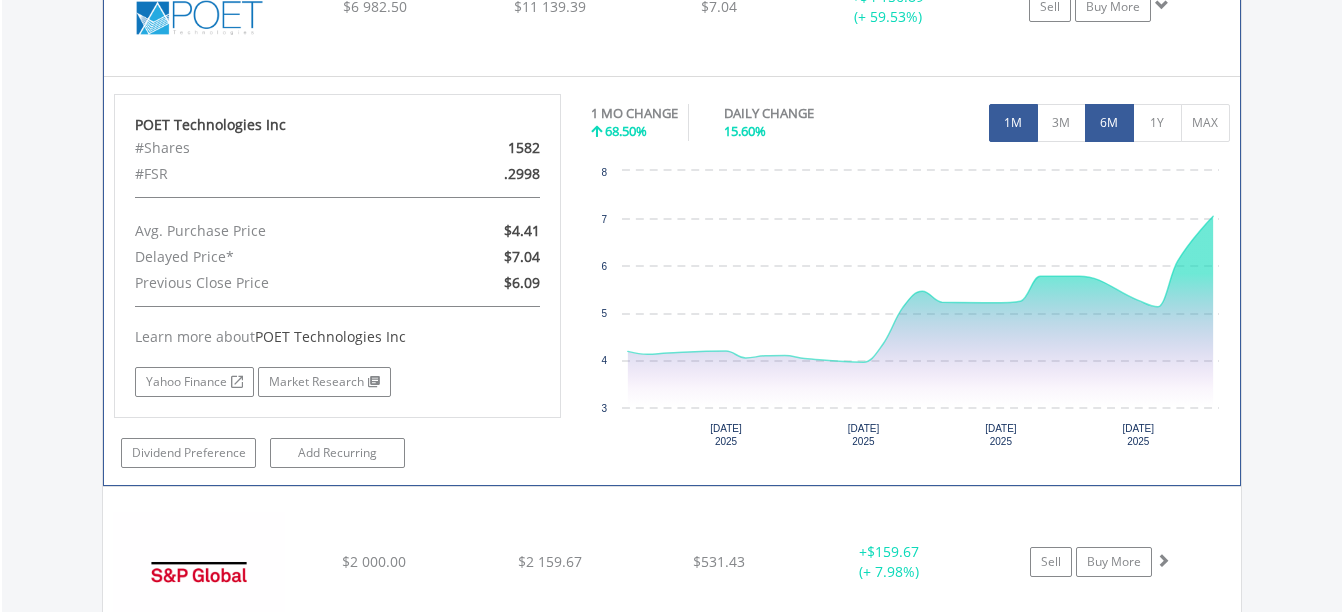 click on "6M" at bounding box center (1109, 123) 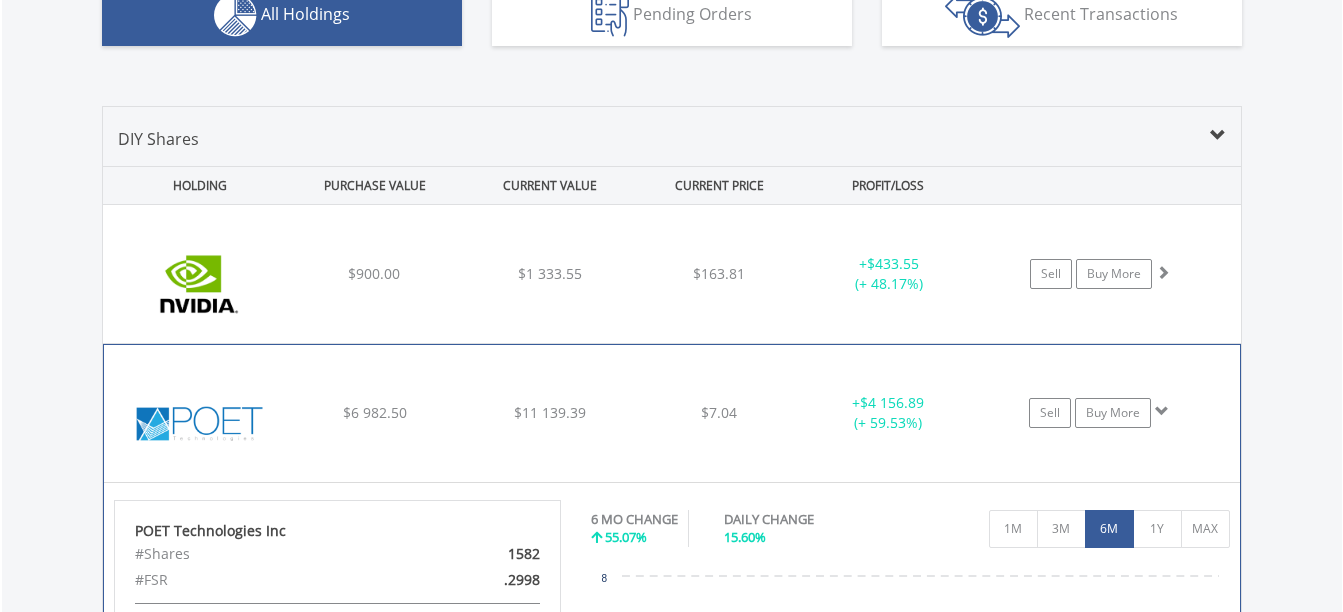 scroll, scrollTop: 1203, scrollLeft: 0, axis: vertical 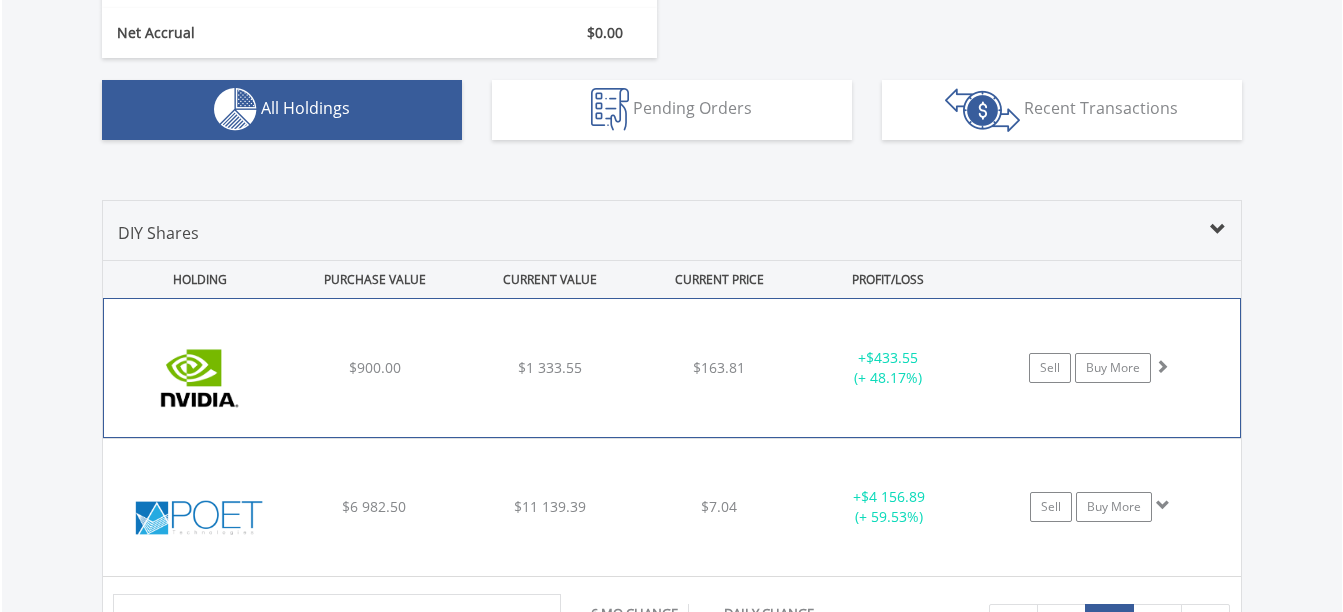 click on "﻿
Nvidia Corp
$900.00
$1 333.55
$163.81
+  $433.55 (+ 48.17%)
Sell
Buy More" at bounding box center [672, 368] 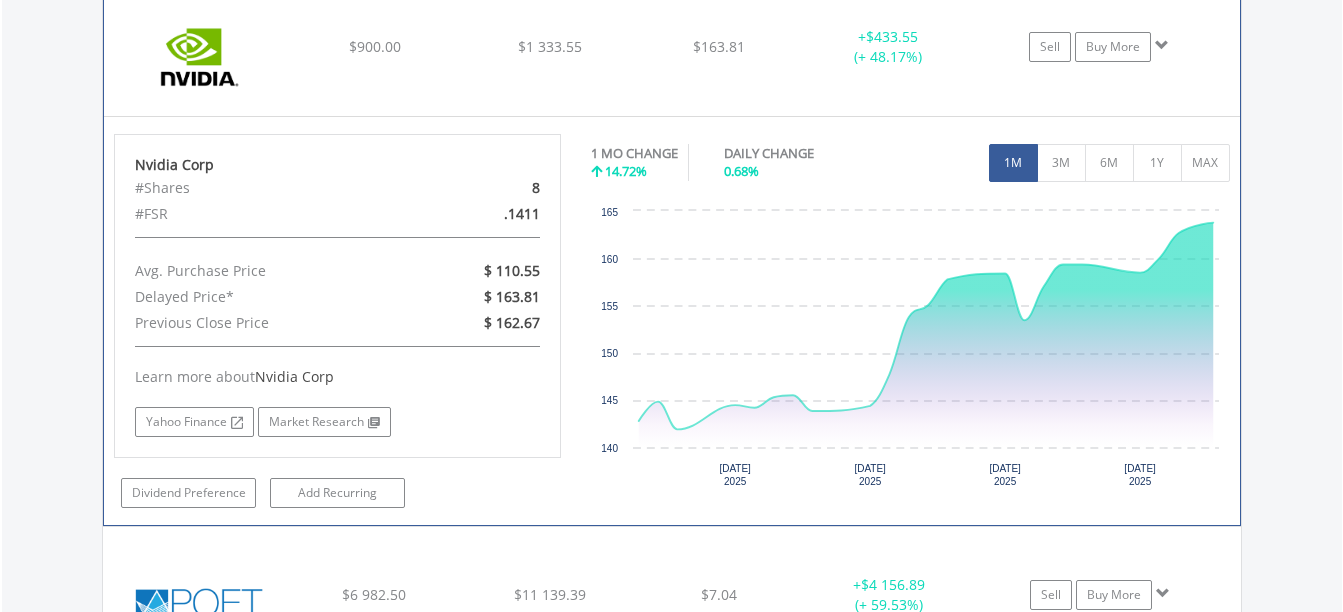 scroll, scrollTop: 1603, scrollLeft: 0, axis: vertical 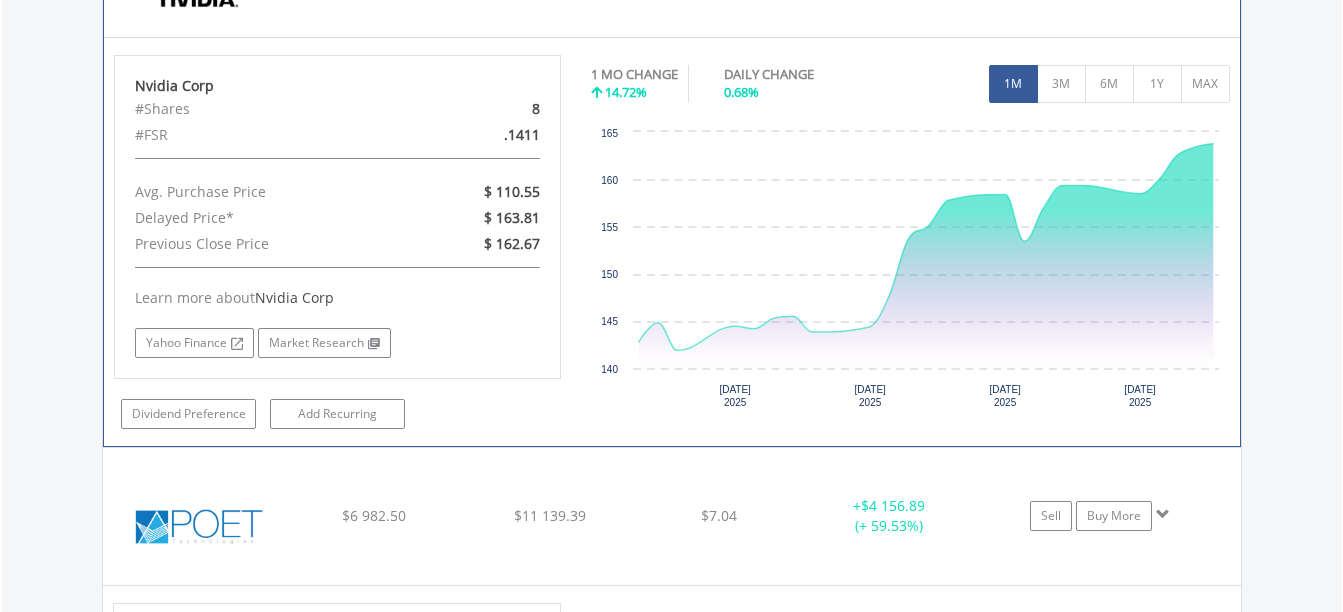 click on "1 MO CHANGE
14.72%
DAILY CHANGE
0.68%
1M
3M
6M
1Y
MAX" at bounding box center (910, 88) 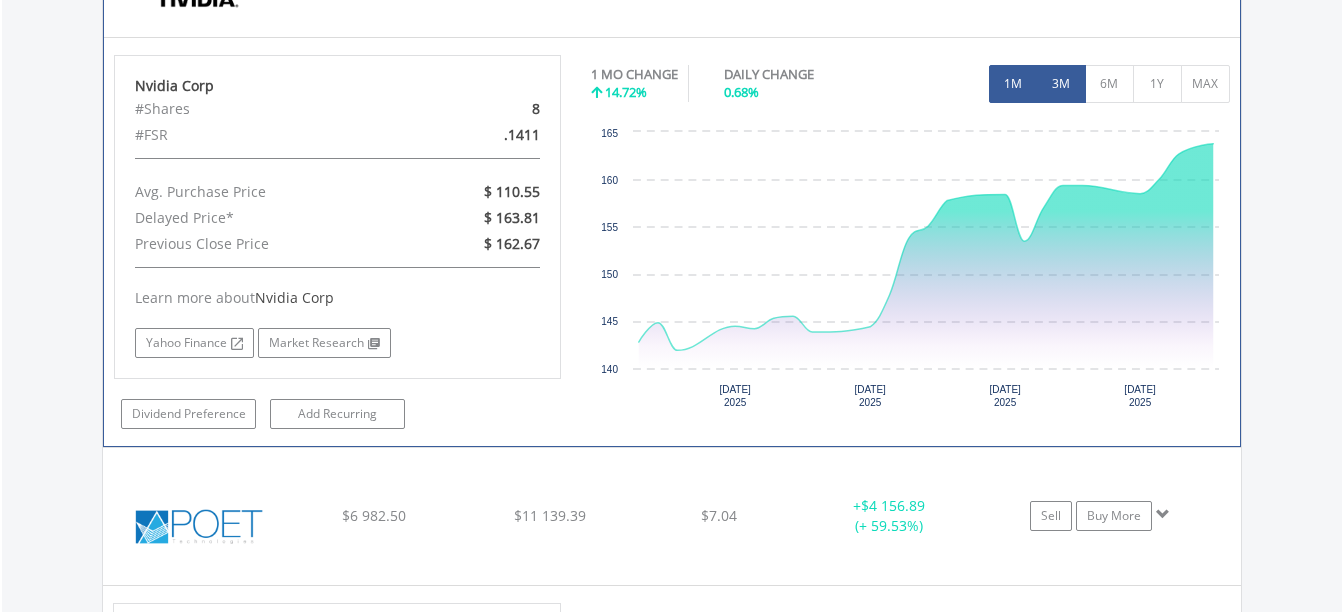 click on "3M" at bounding box center (1061, 84) 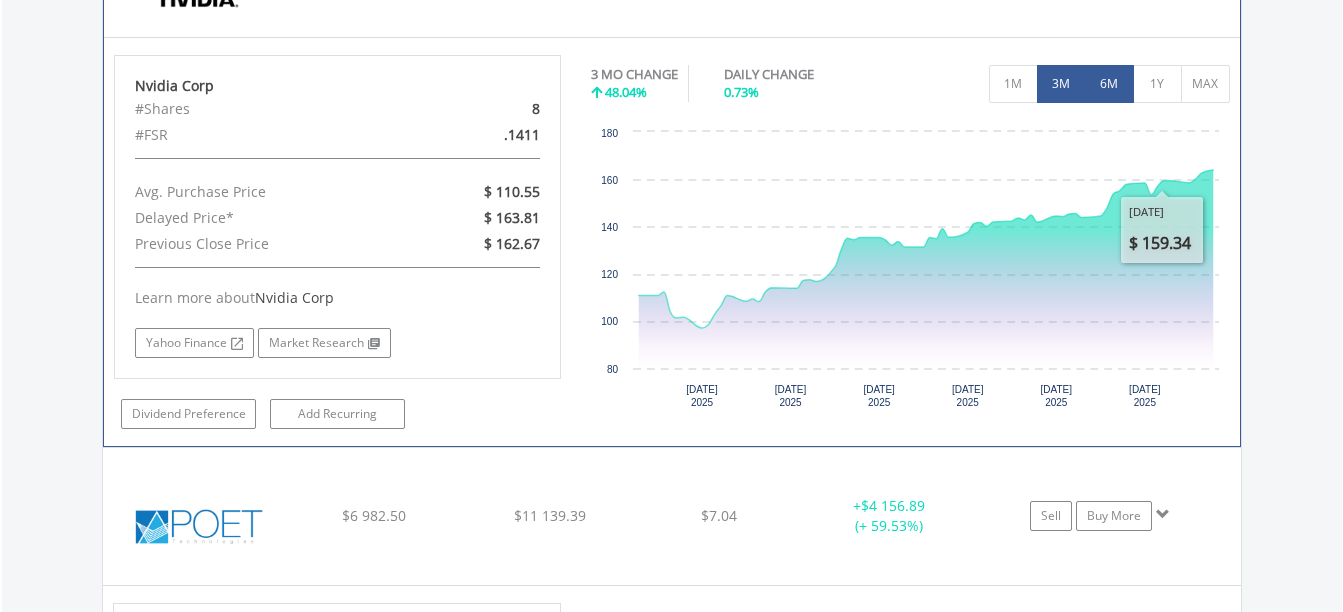 click on "6M" at bounding box center (1109, 84) 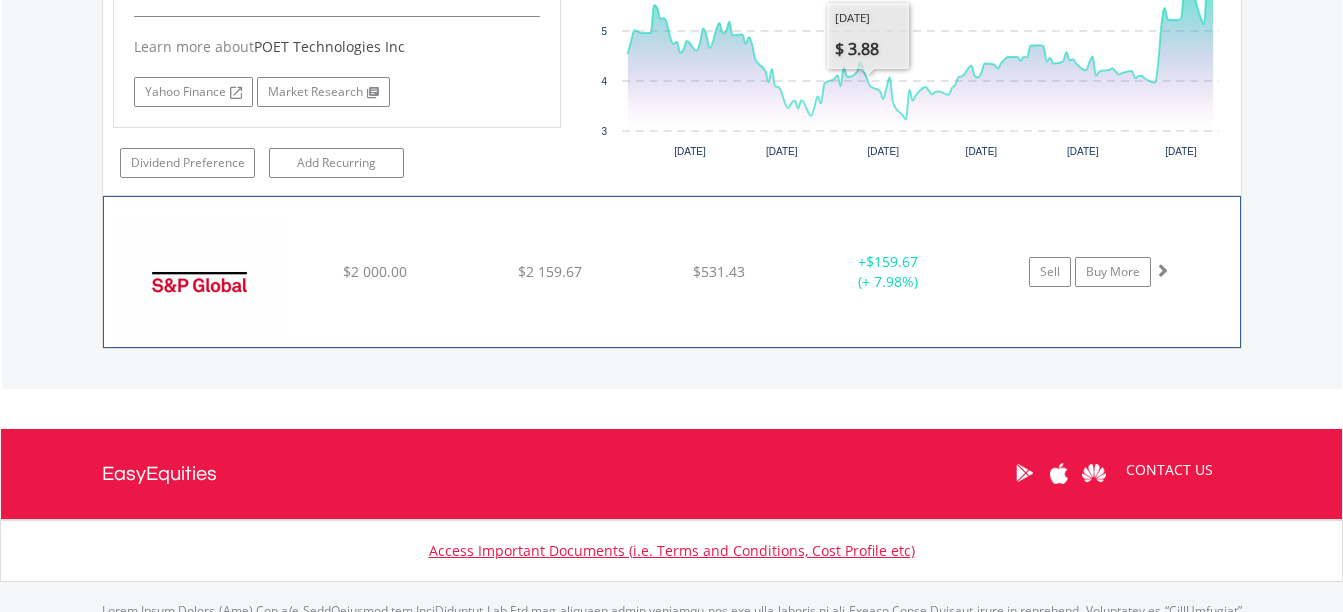 scroll, scrollTop: 2403, scrollLeft: 0, axis: vertical 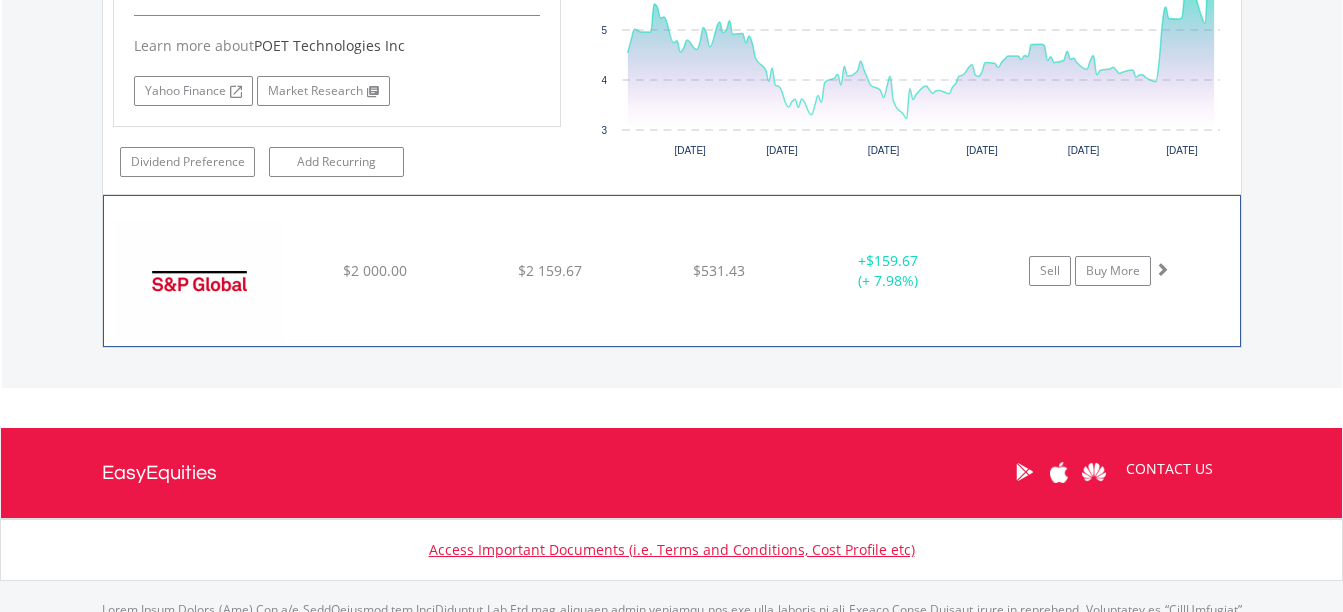 click on "﻿
S&P Global Inc
$2 000.00
$2 159.67
$531.43
+  $159.67 (+ 7.98%)
Sell
Buy More" at bounding box center (672, -832) 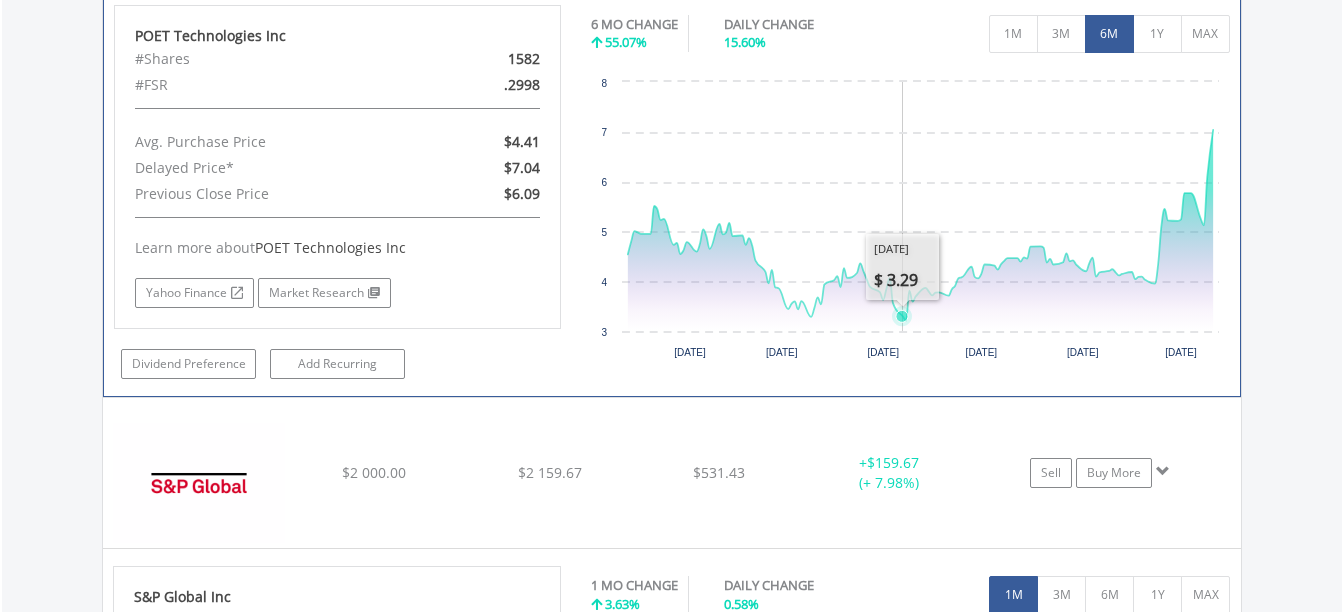 scroll, scrollTop: 2203, scrollLeft: 0, axis: vertical 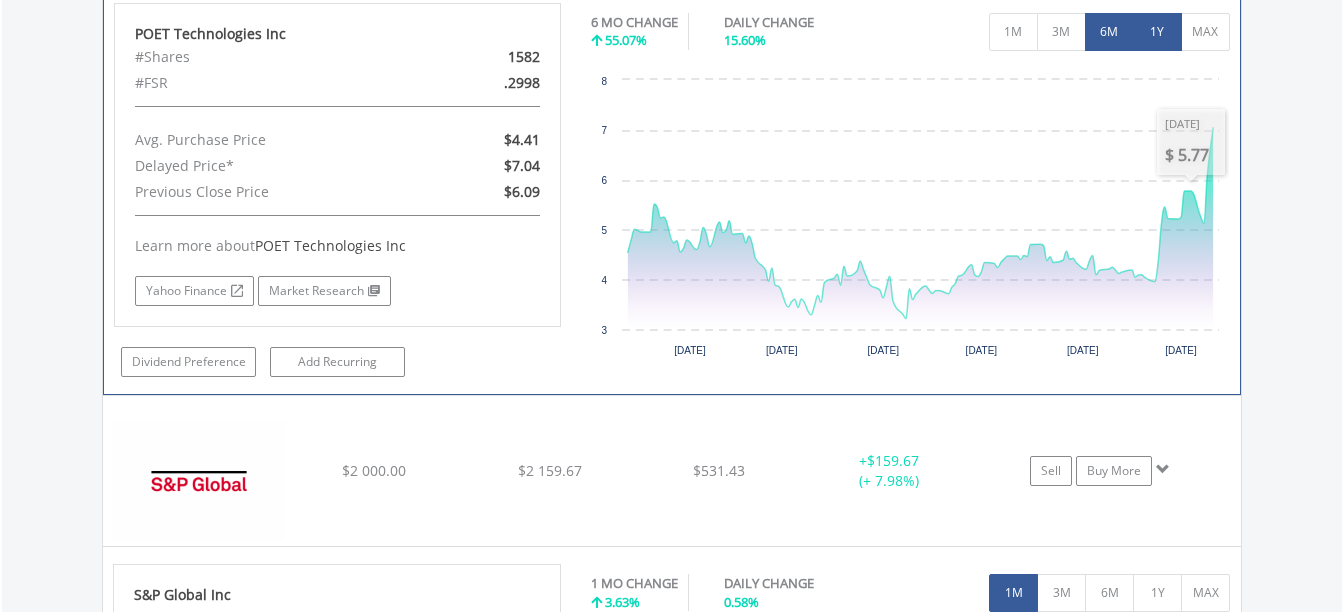 click on "1Y" at bounding box center [1157, 32] 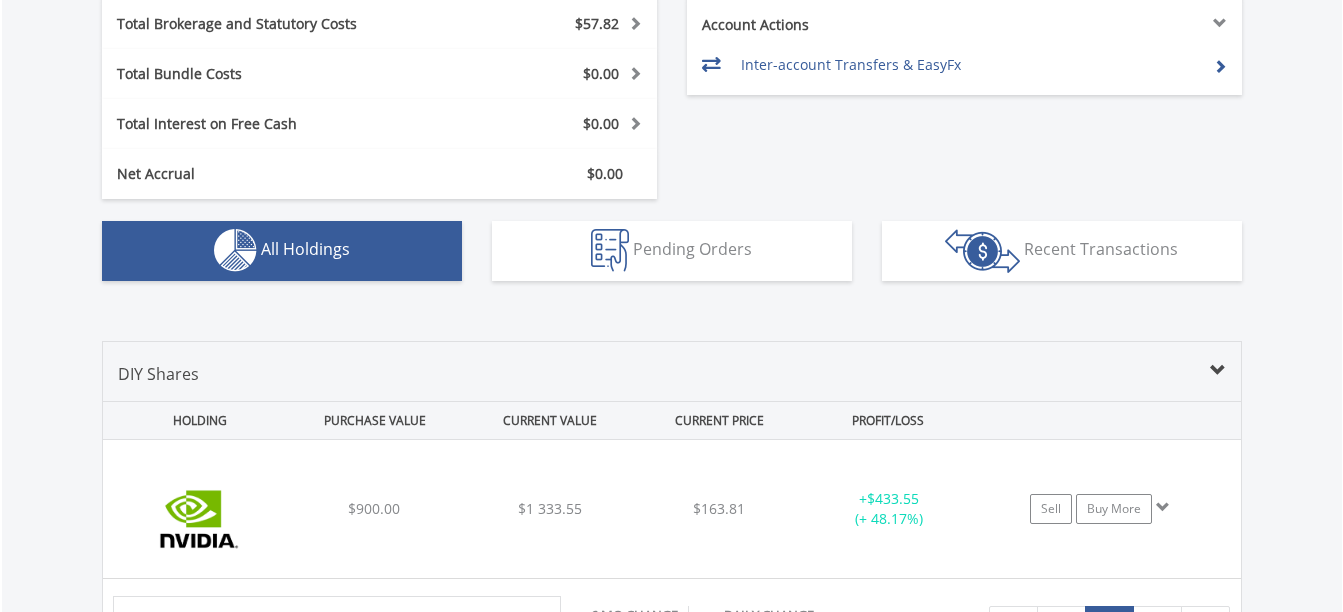 scroll, scrollTop: 1017, scrollLeft: 0, axis: vertical 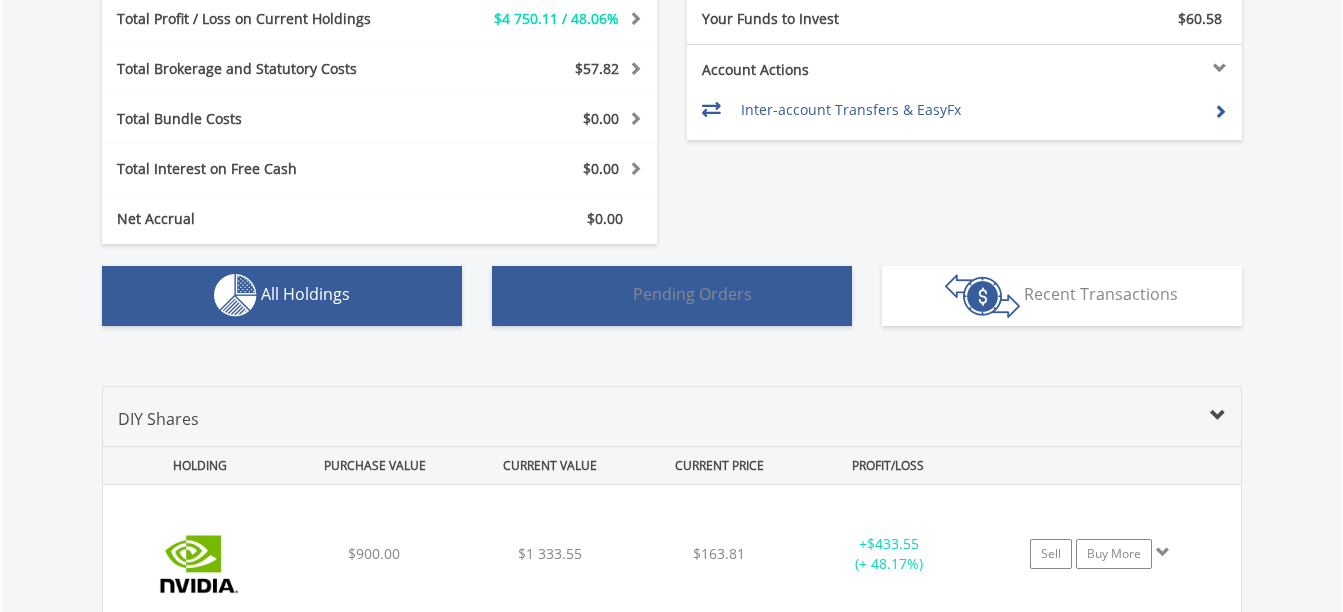click on "Pending Orders
Pending Orders" at bounding box center [672, 296] 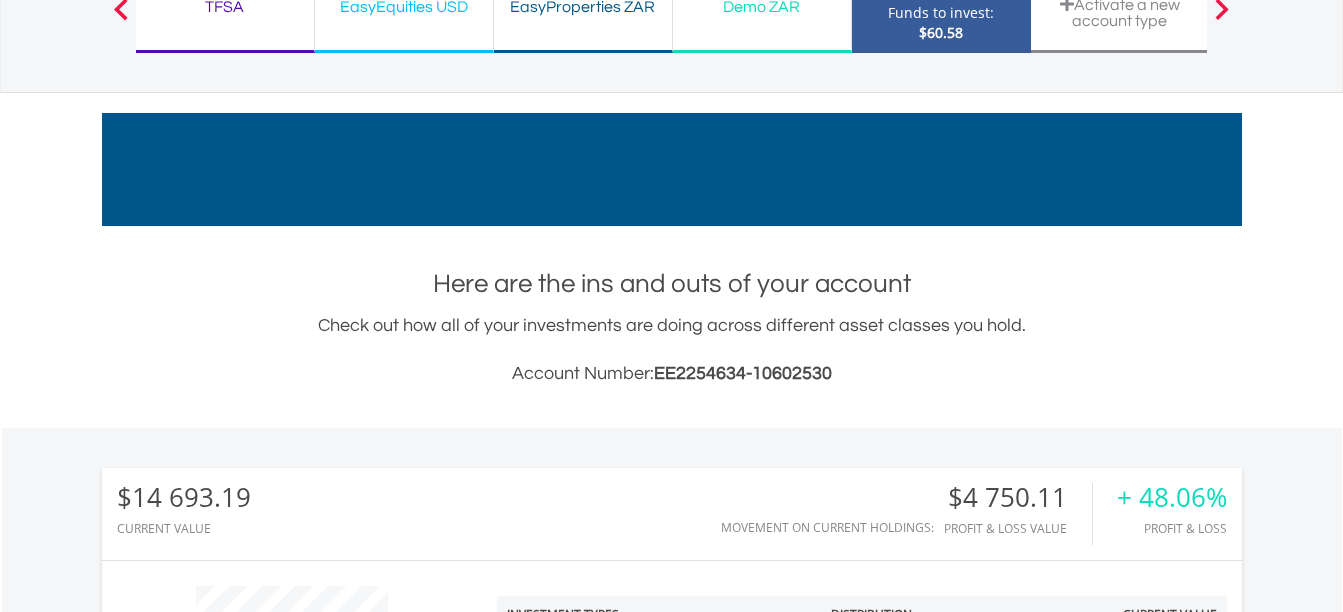 scroll, scrollTop: 0, scrollLeft: 0, axis: both 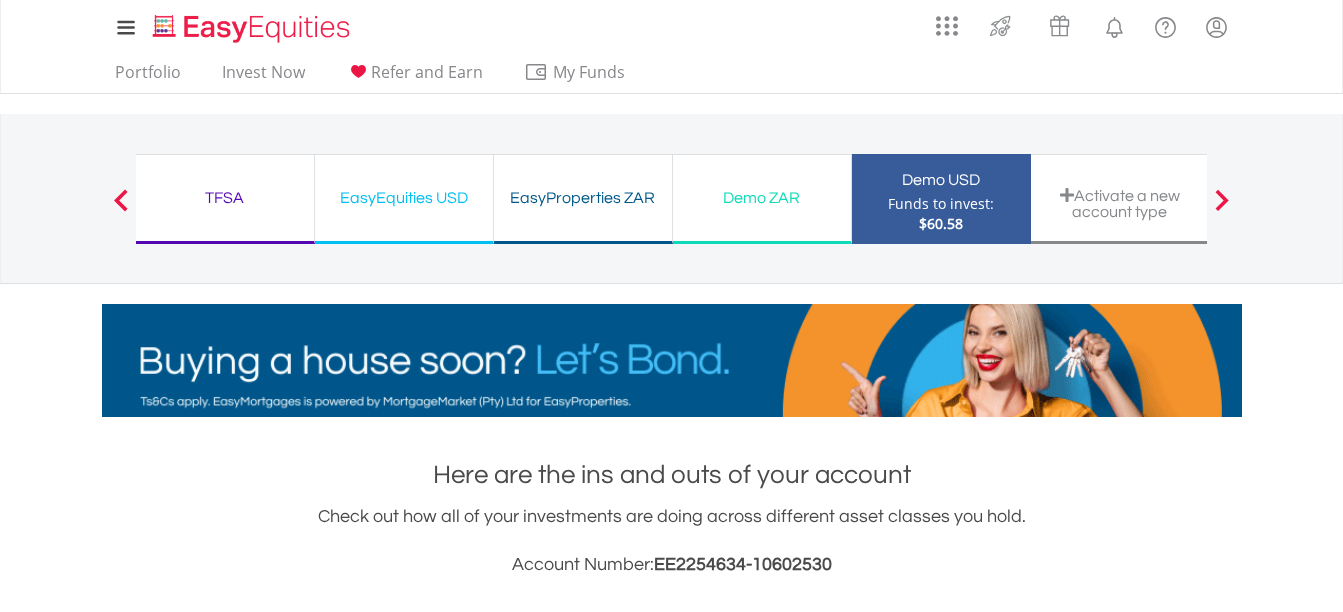 click on "Previous" at bounding box center (121, 209) 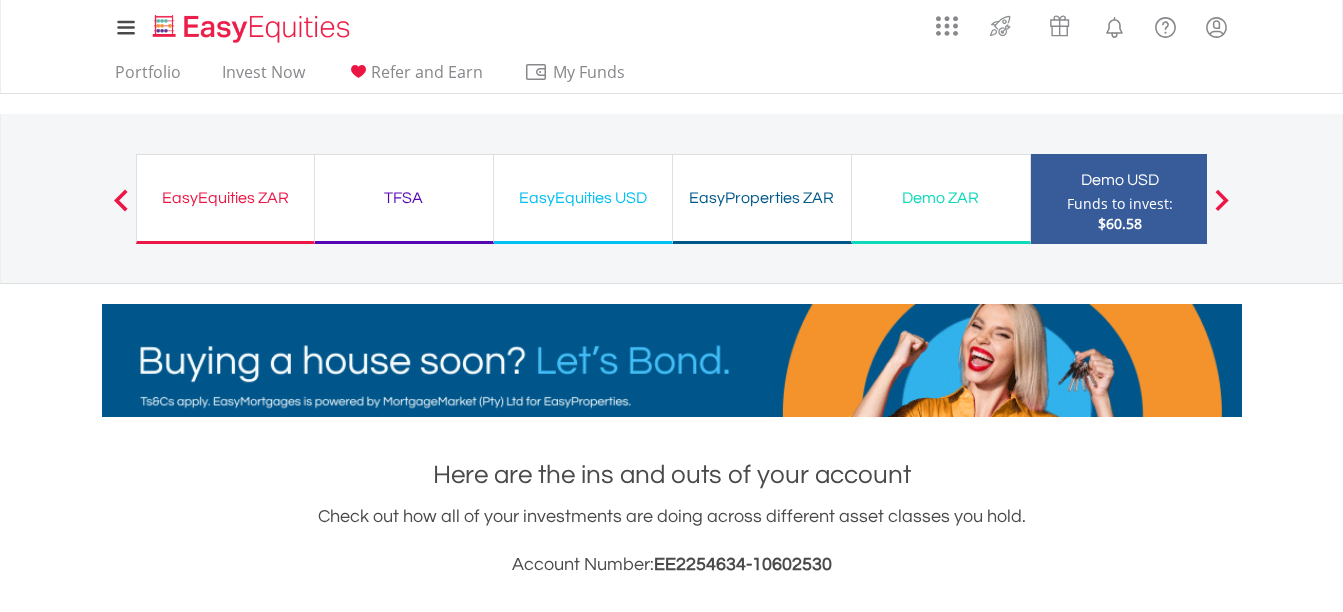 click on "EasyEquities ZAR" at bounding box center (225, 198) 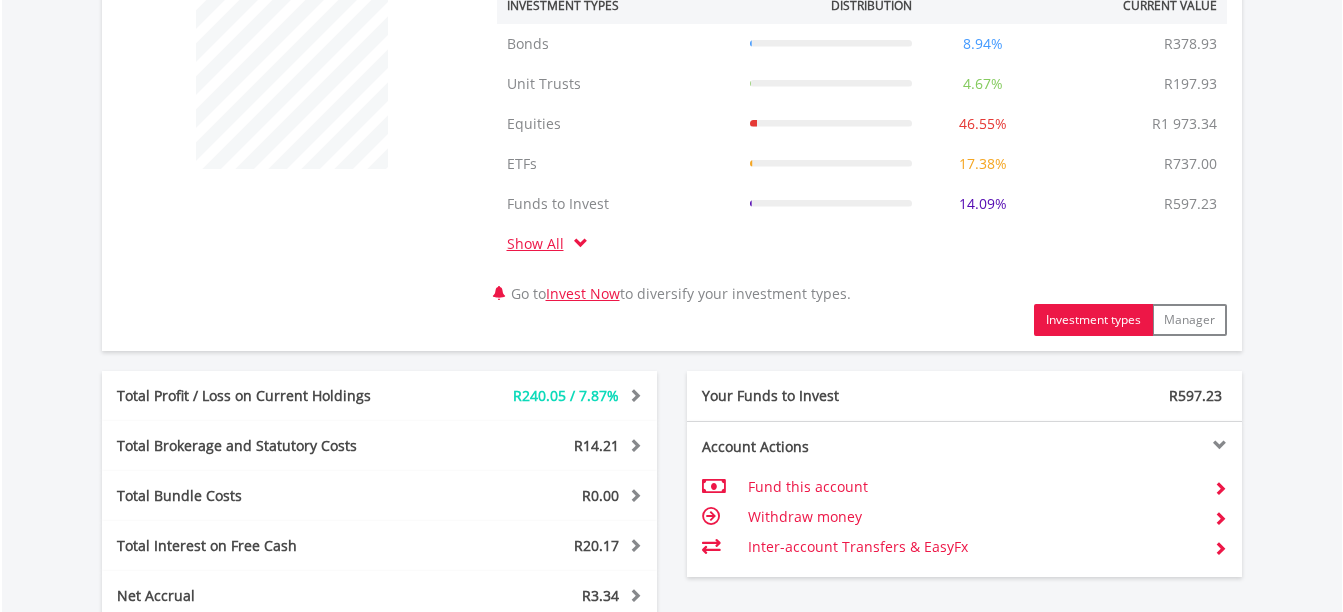 click on "Pending Orders
Pending Orders" at bounding box center [672, 673] 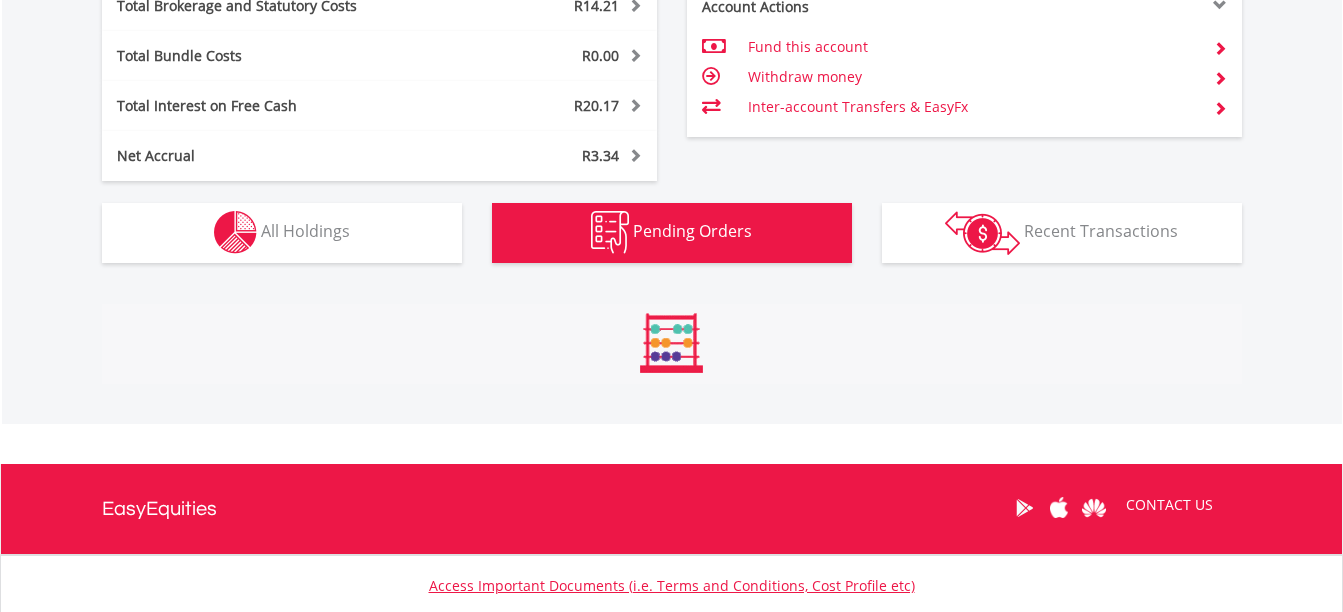 scroll, scrollTop: 999808, scrollLeft: 999620, axis: both 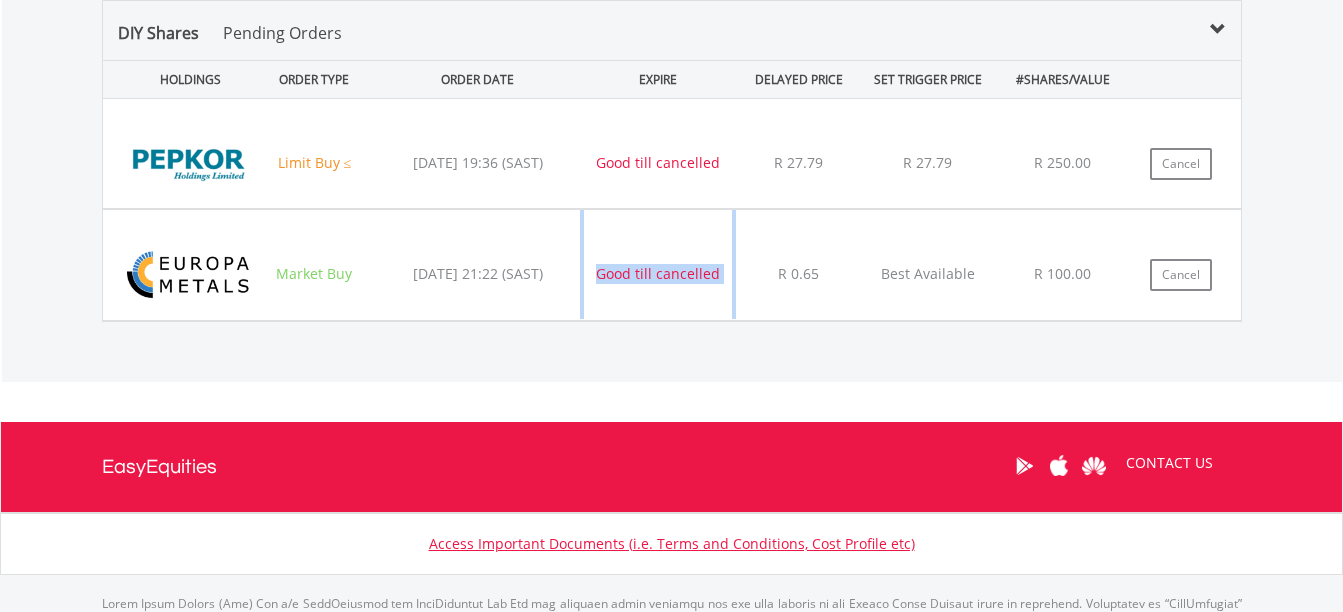 drag, startPoint x: 575, startPoint y: 281, endPoint x: 769, endPoint y: 280, distance: 194.00258 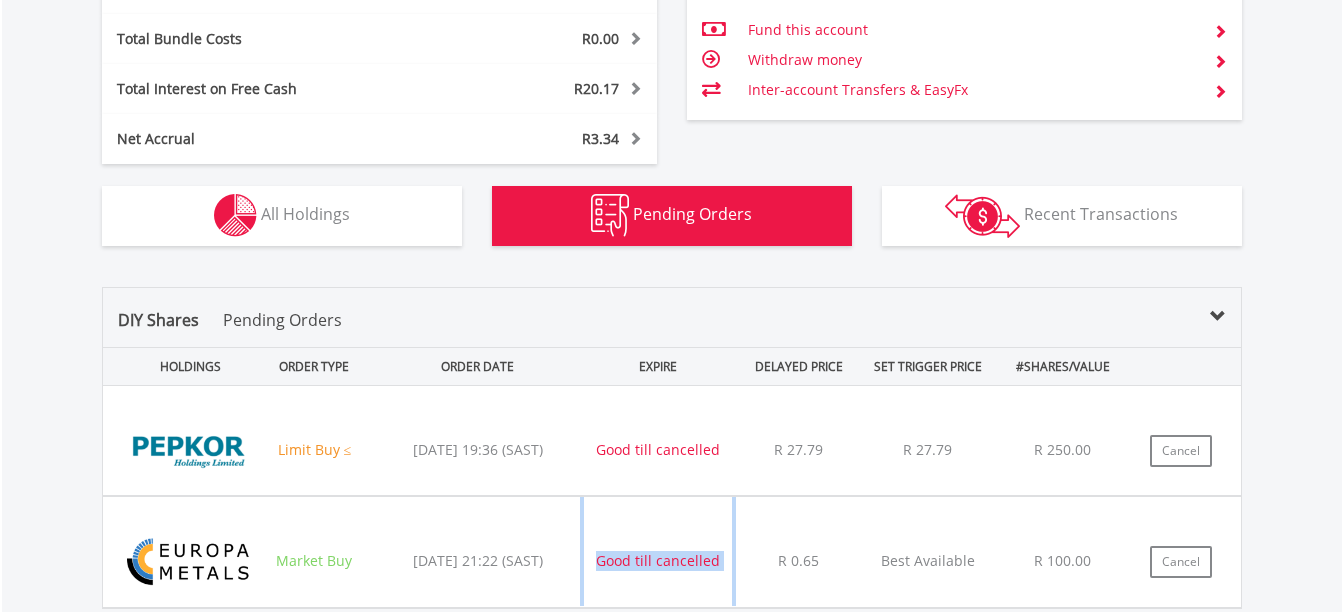 scroll, scrollTop: 1044, scrollLeft: 0, axis: vertical 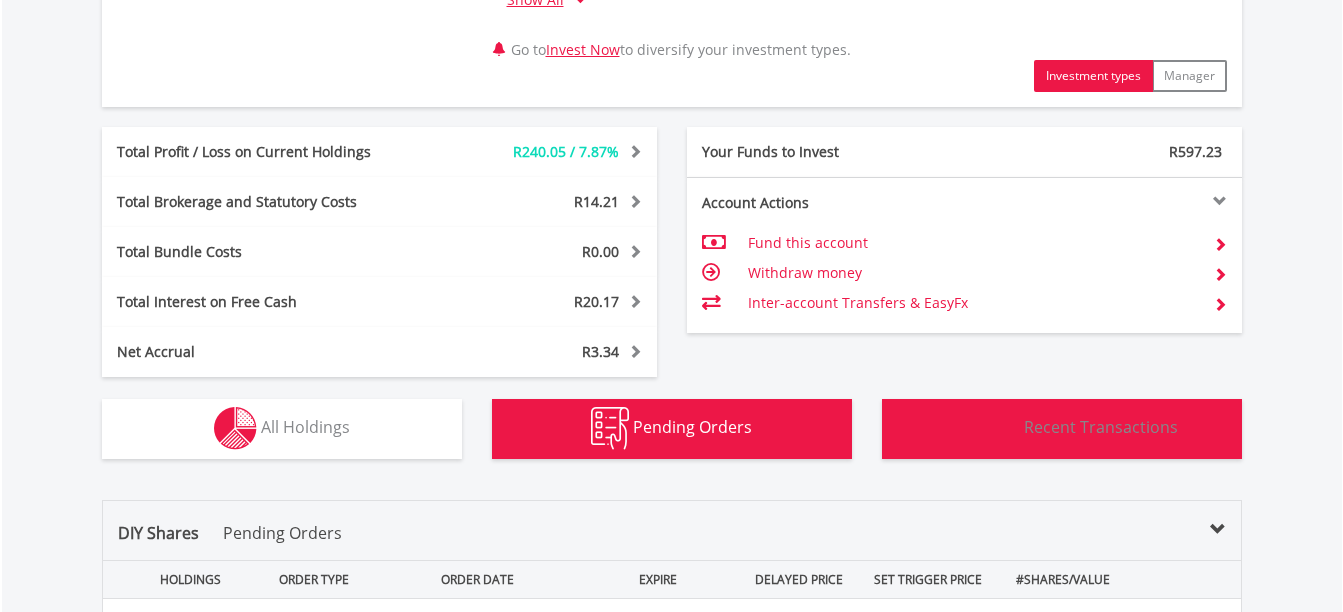 click on "Transactions
Recent Transactions" at bounding box center [1062, 429] 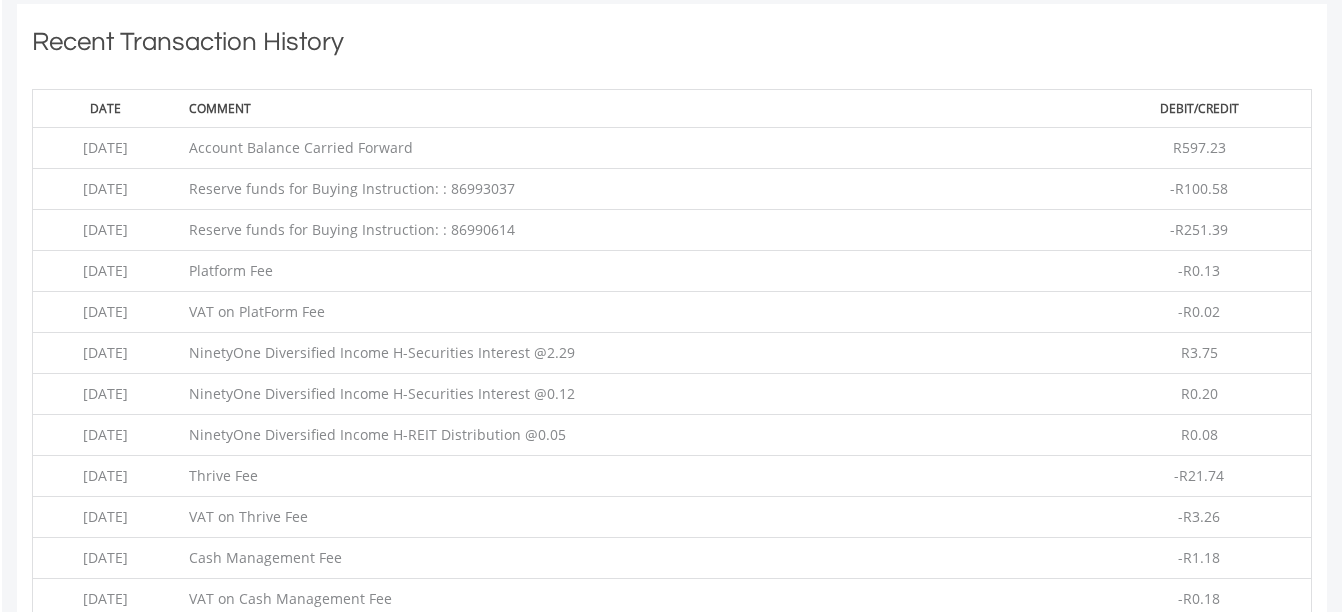 scroll, scrollTop: 1518, scrollLeft: 0, axis: vertical 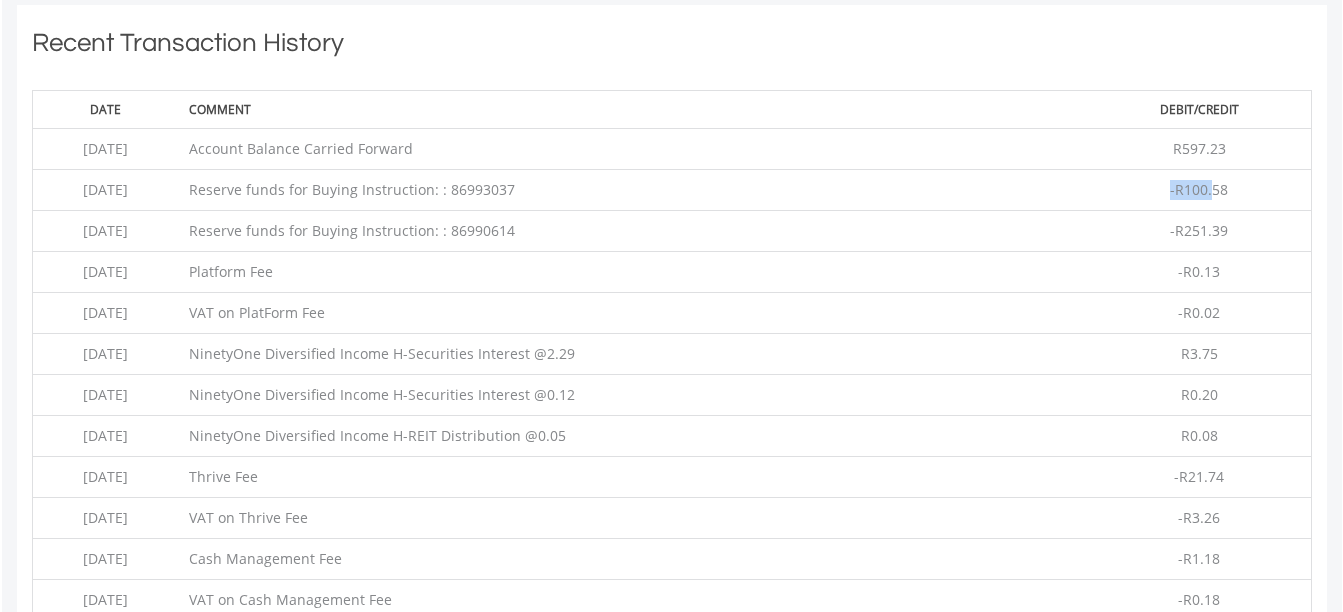 drag, startPoint x: 1167, startPoint y: 201, endPoint x: 1219, endPoint y: 183, distance: 55.027267 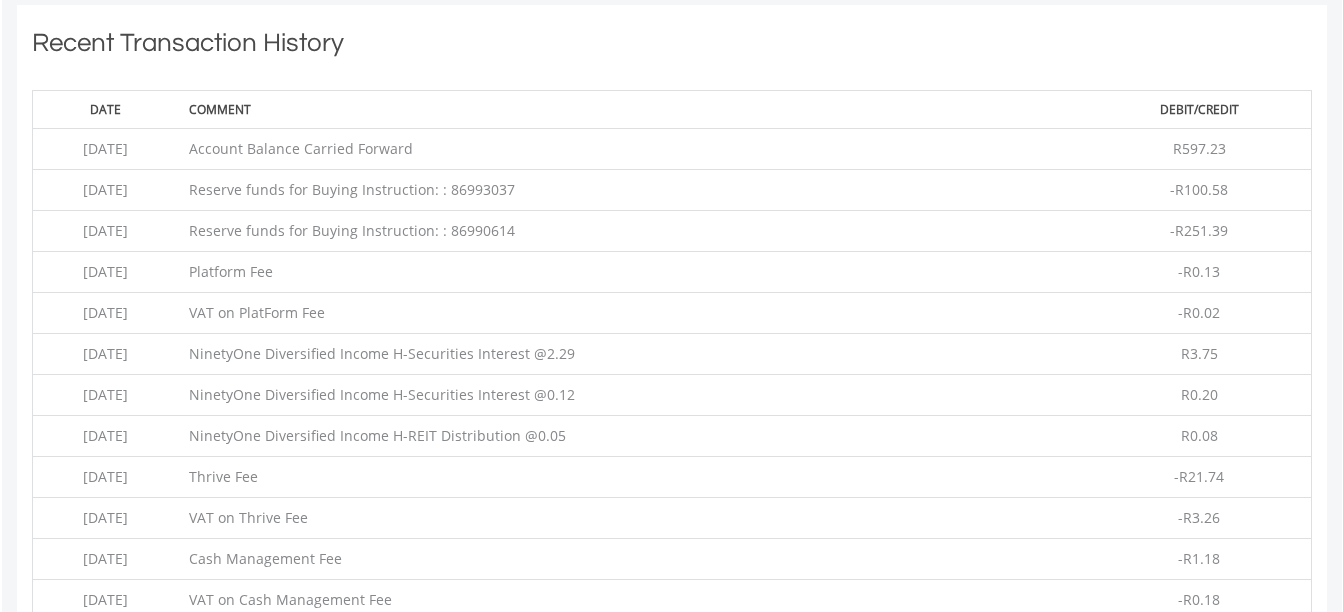 drag, startPoint x: 1219, startPoint y: 183, endPoint x: 1229, endPoint y: 186, distance: 10.440307 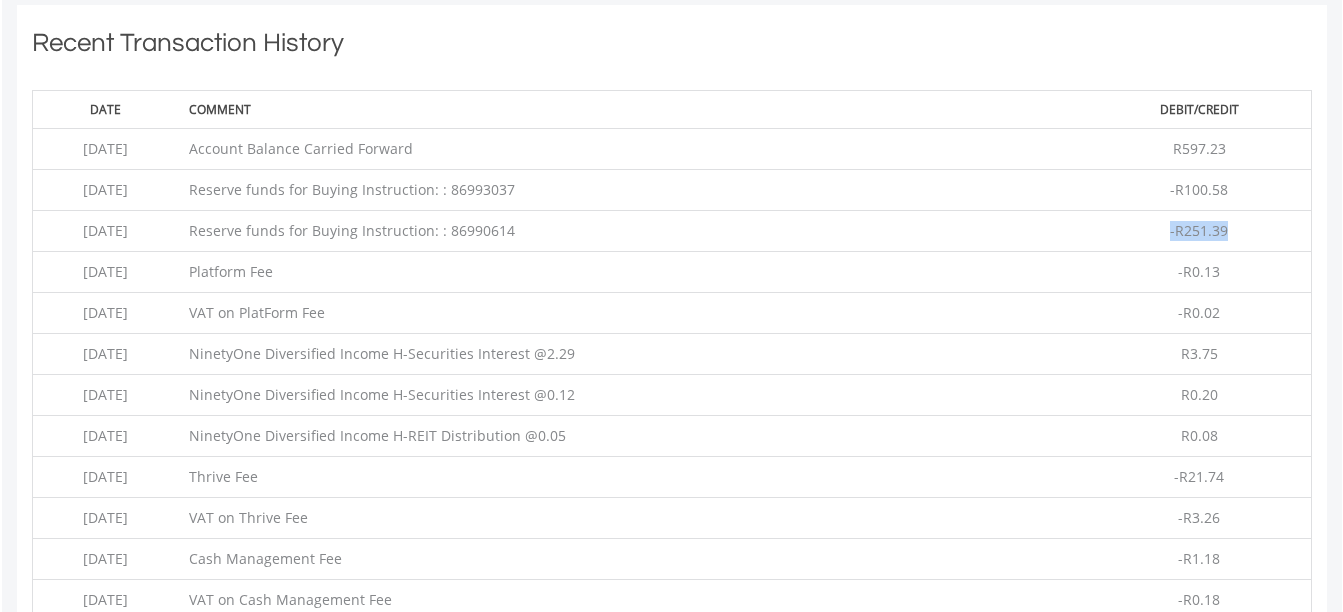 drag, startPoint x: 1166, startPoint y: 230, endPoint x: 1281, endPoint y: 244, distance: 115.84904 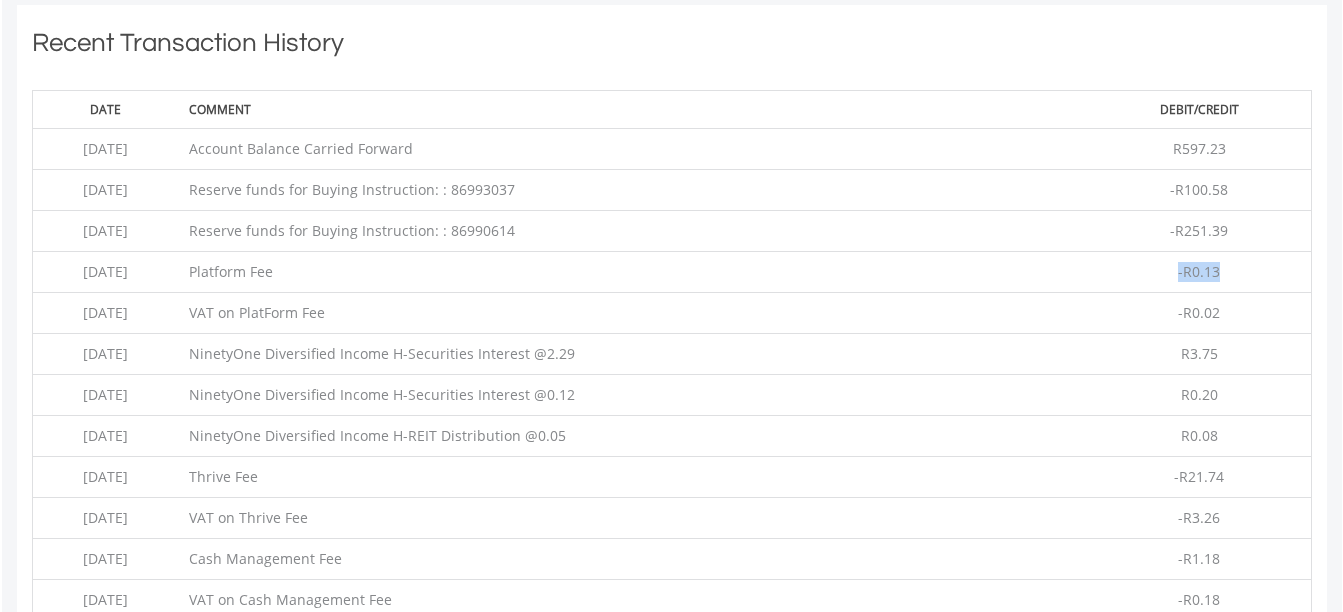 drag, startPoint x: 1182, startPoint y: 283, endPoint x: 1230, endPoint y: 281, distance: 48.04165 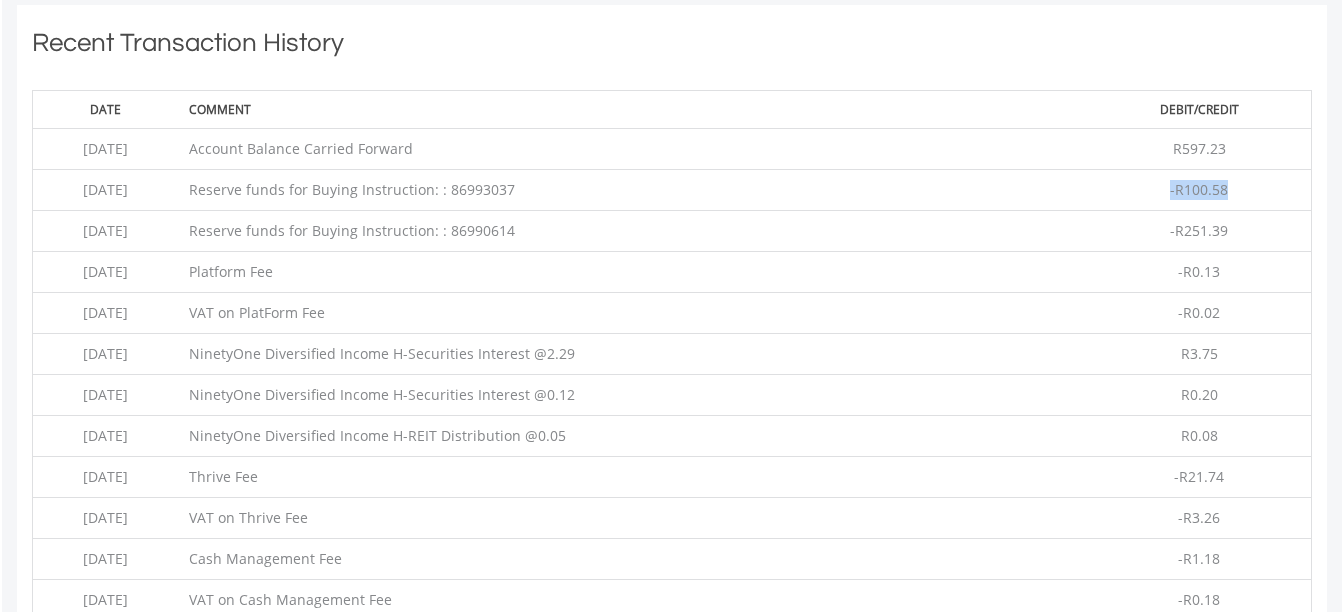 drag, startPoint x: 1180, startPoint y: 198, endPoint x: 1232, endPoint y: 200, distance: 52.03845 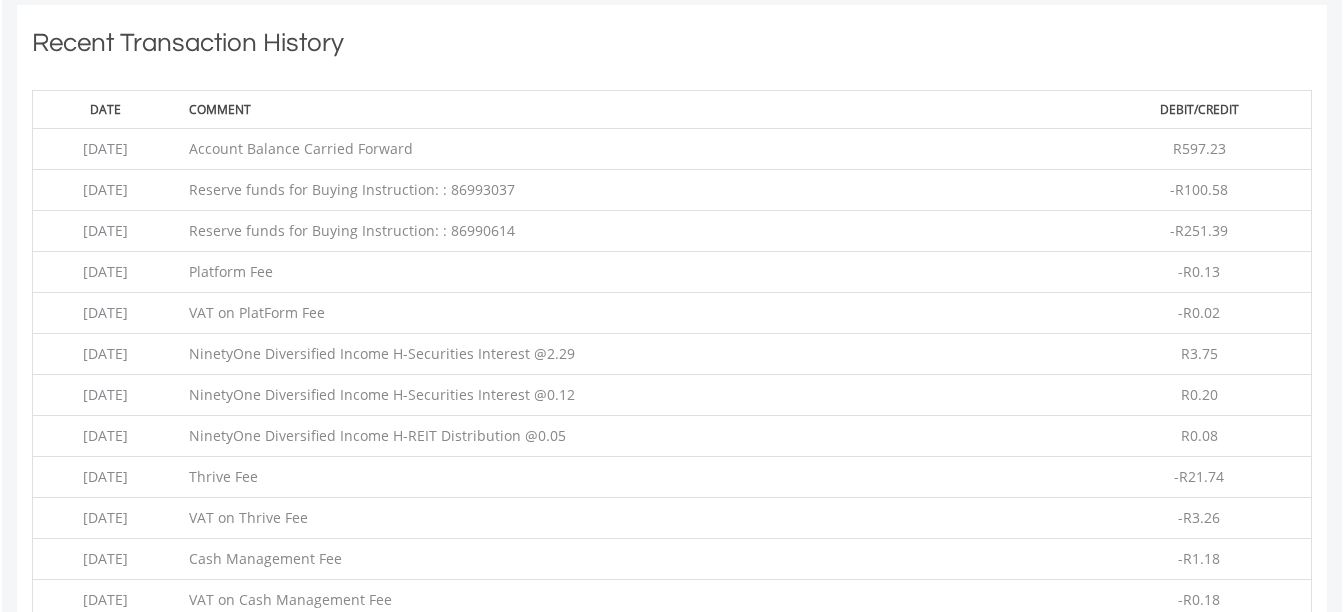 drag, startPoint x: 1232, startPoint y: 200, endPoint x: 1133, endPoint y: 225, distance: 102.10779 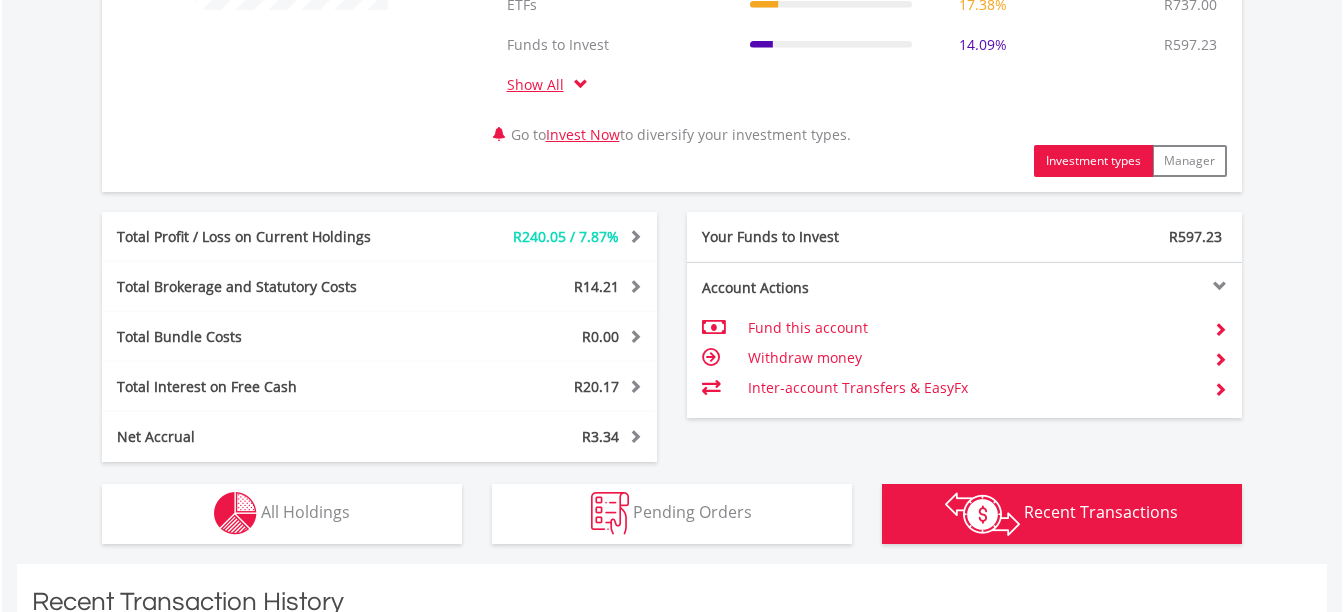 scroll, scrollTop: 1218, scrollLeft: 0, axis: vertical 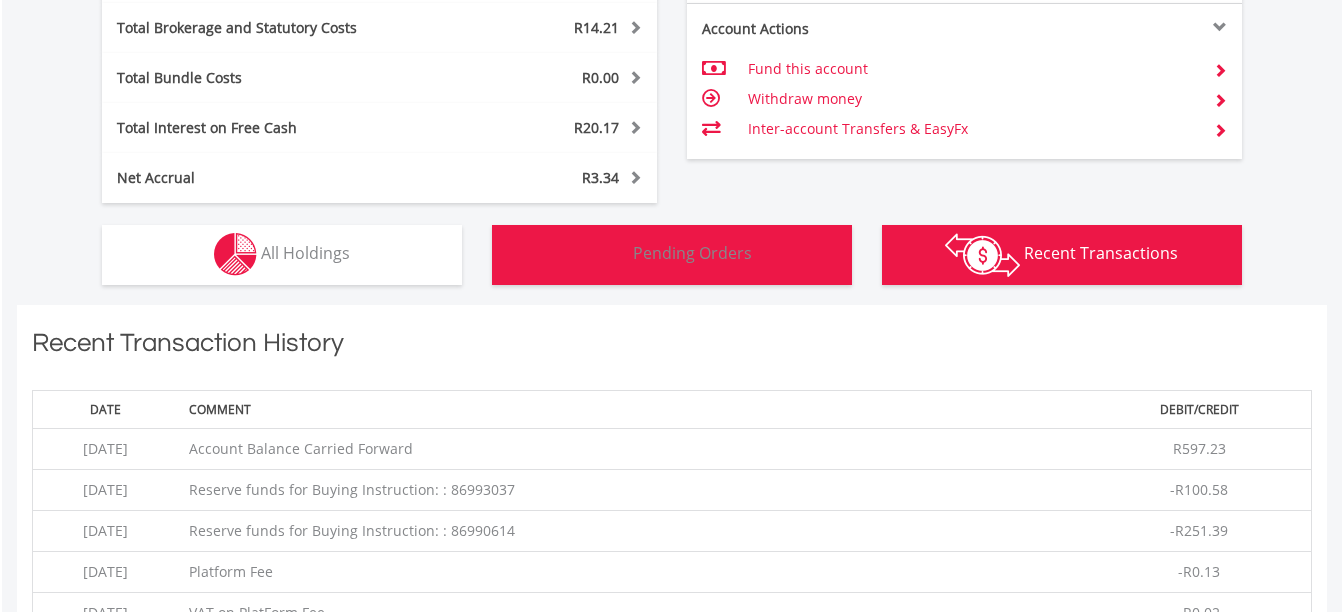 click on "Pending Orders
Pending Orders" at bounding box center (672, 255) 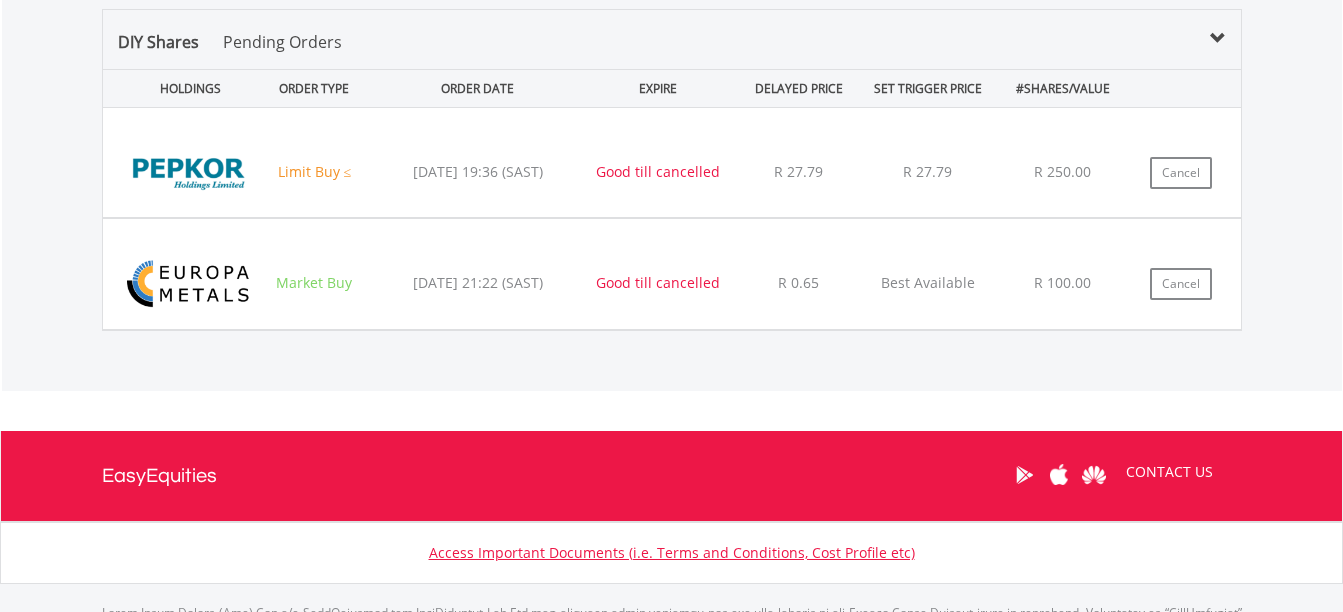 scroll, scrollTop: 1418, scrollLeft: 0, axis: vertical 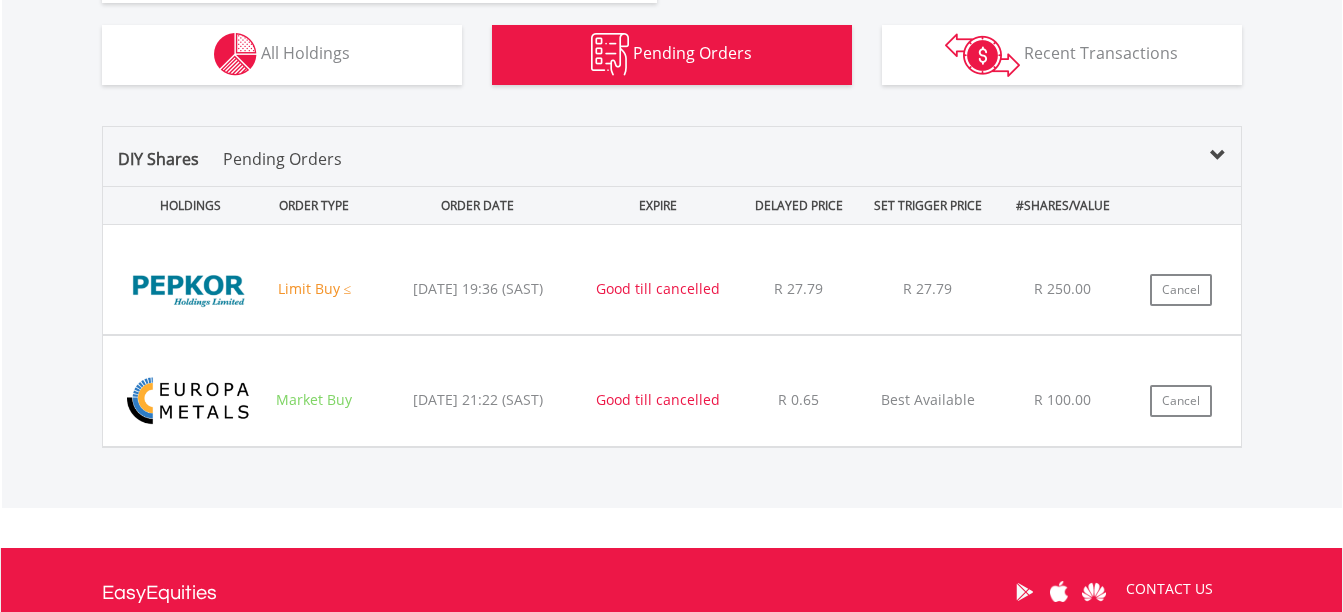 click on "﻿
Pepkor Holdings Limited (PPH)
Limit Buy ≤
[DATE] 19:36 (SAST)
Good till cancelled
R 27.79
R 27.79
R 250.00
[PERSON_NAME] Order Cancel & Recreate No" at bounding box center [672, 279] 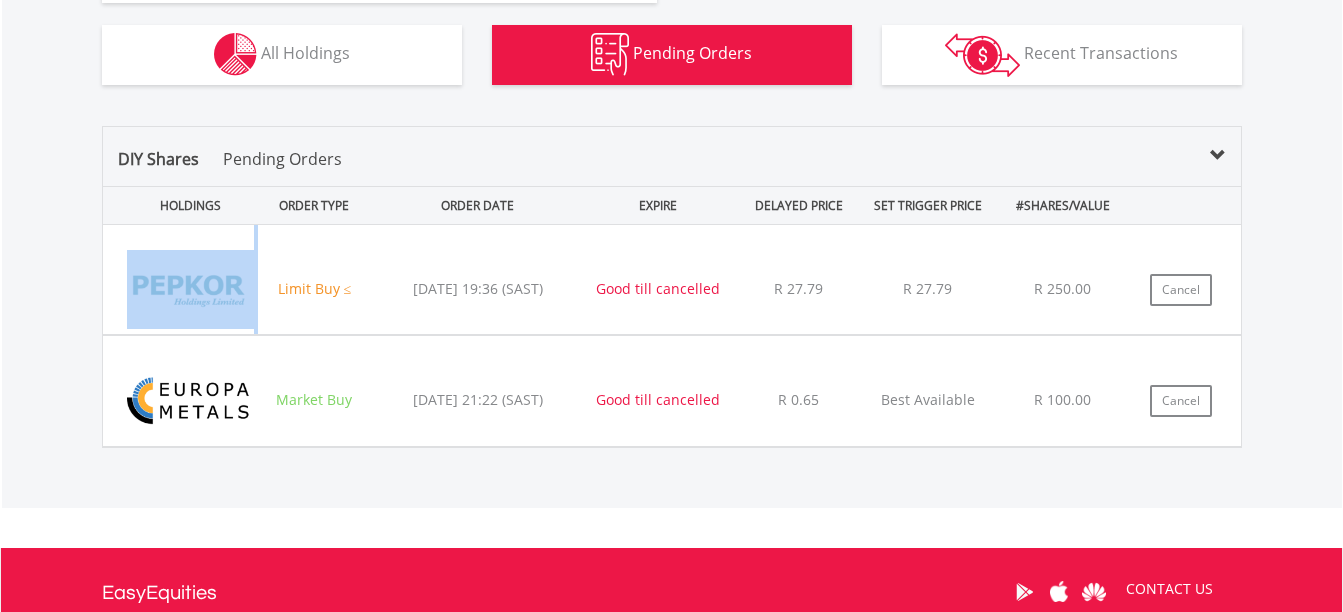 drag, startPoint x: 127, startPoint y: 281, endPoint x: 263, endPoint y: 280, distance: 136.00368 